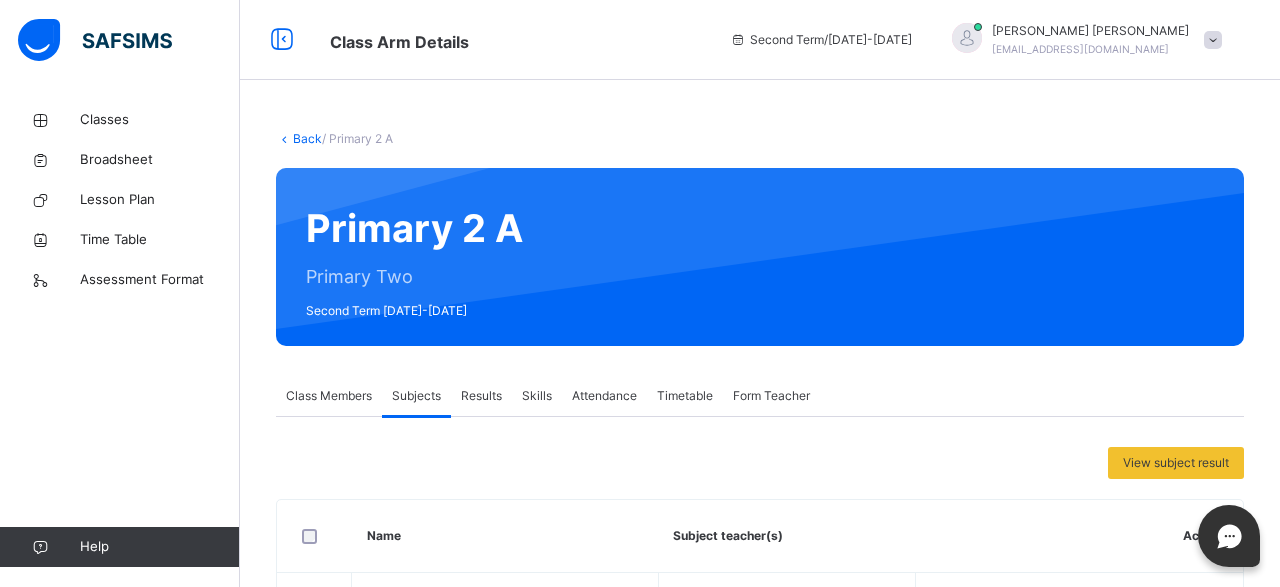 scroll, scrollTop: 0, scrollLeft: 0, axis: both 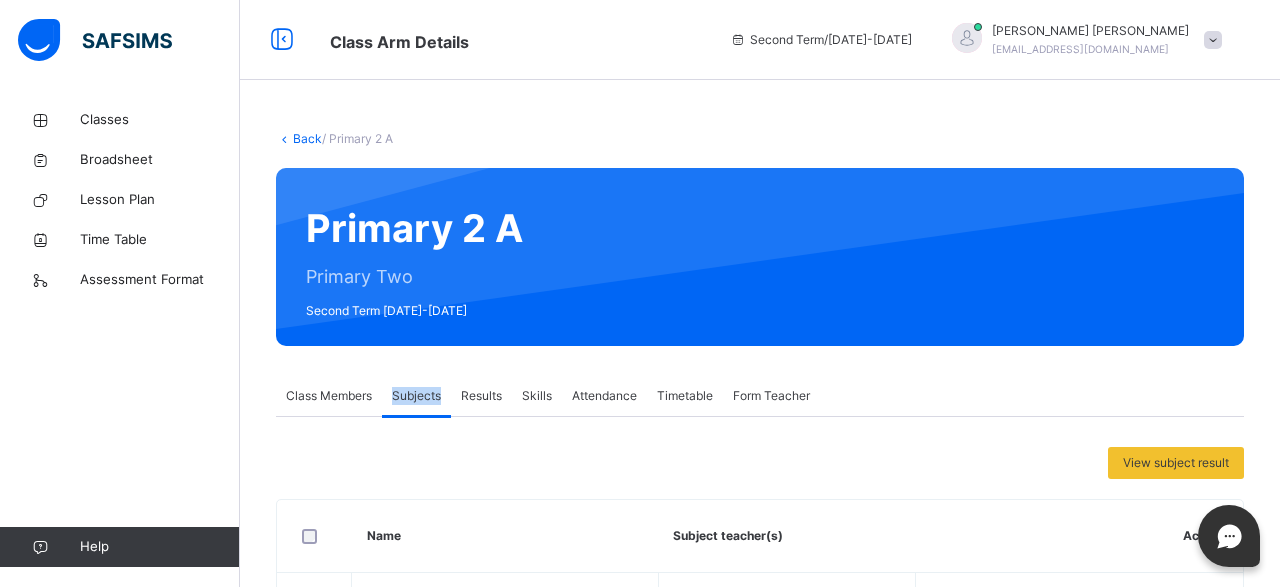 click on "Subjects" at bounding box center [416, 396] 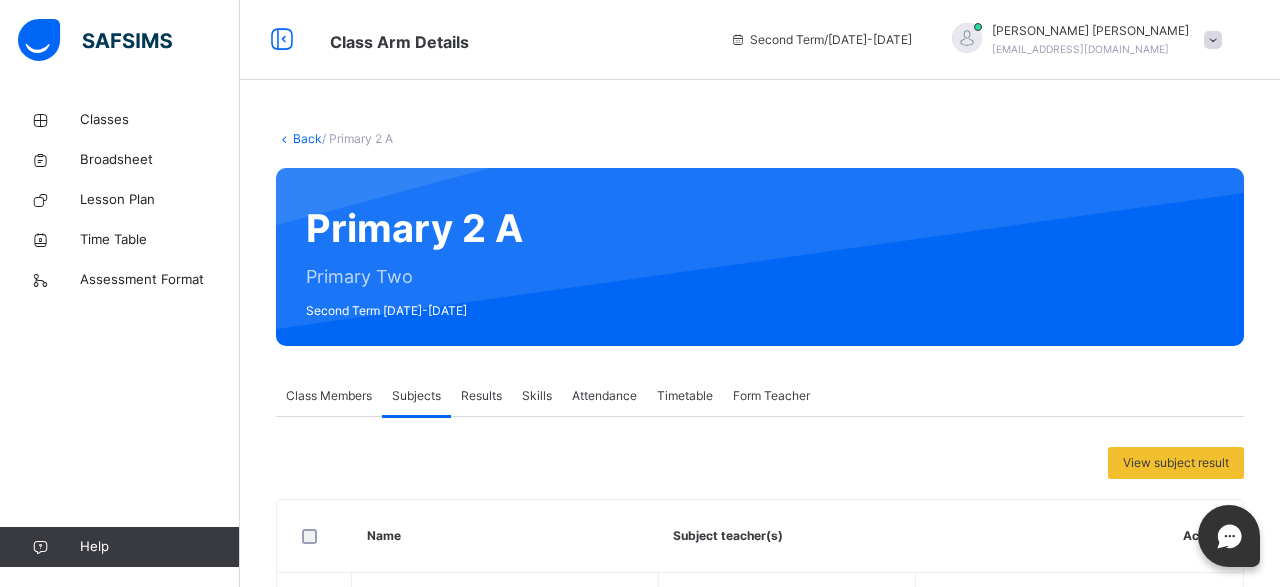 click on "Subjects" at bounding box center [416, 396] 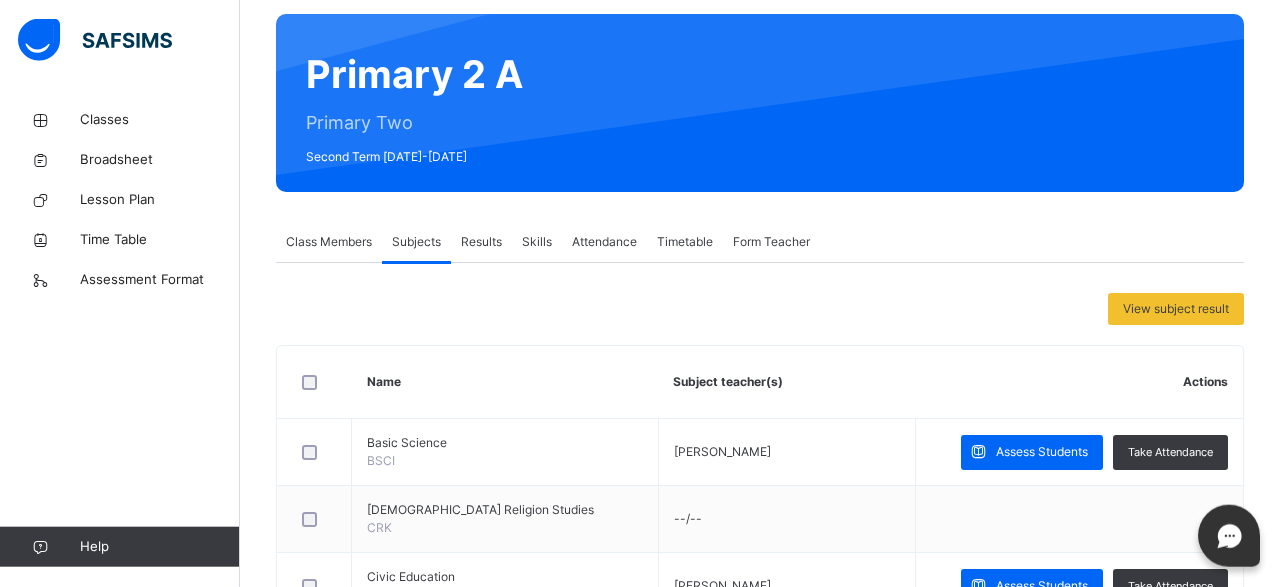 scroll, scrollTop: 0, scrollLeft: 0, axis: both 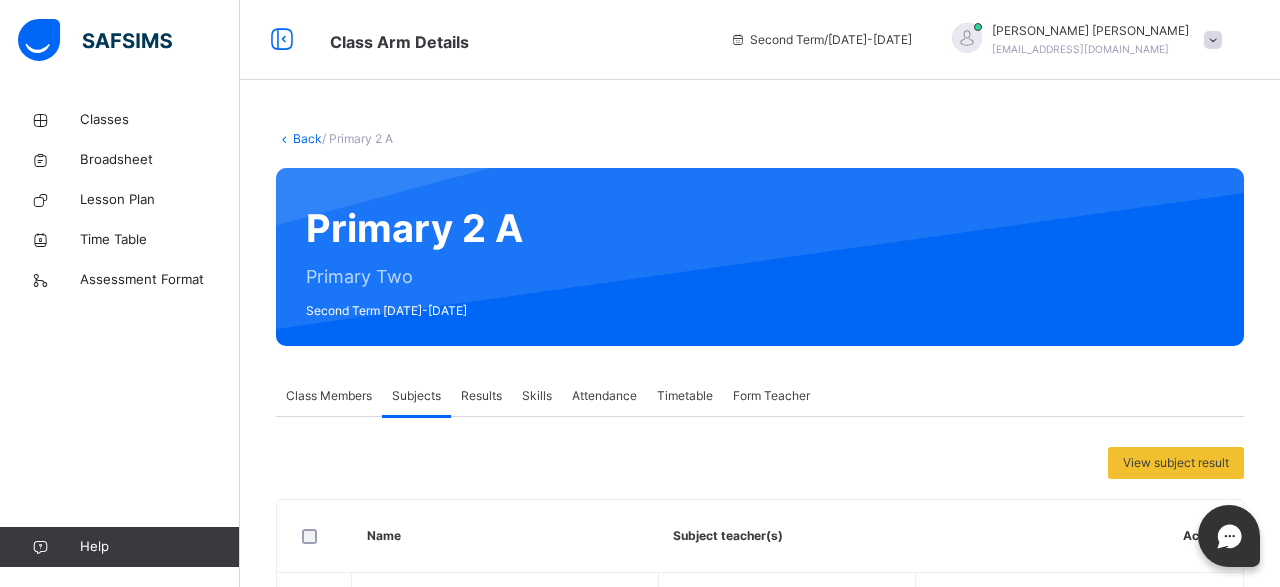 click on "Subjects" at bounding box center (416, 396) 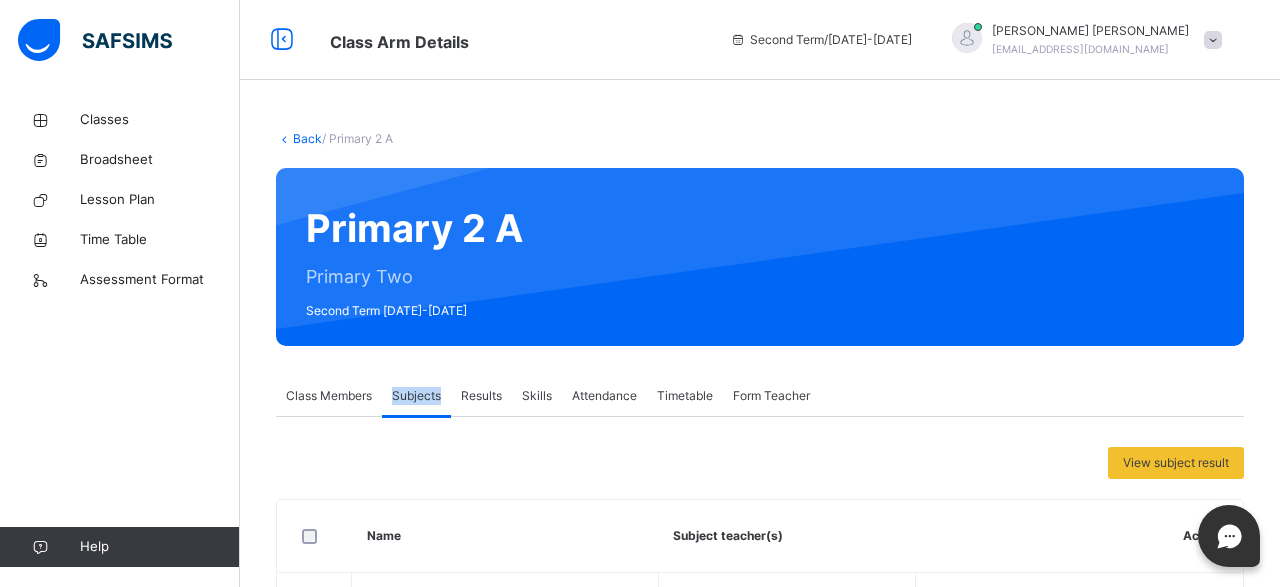 click on "Subjects" at bounding box center (416, 396) 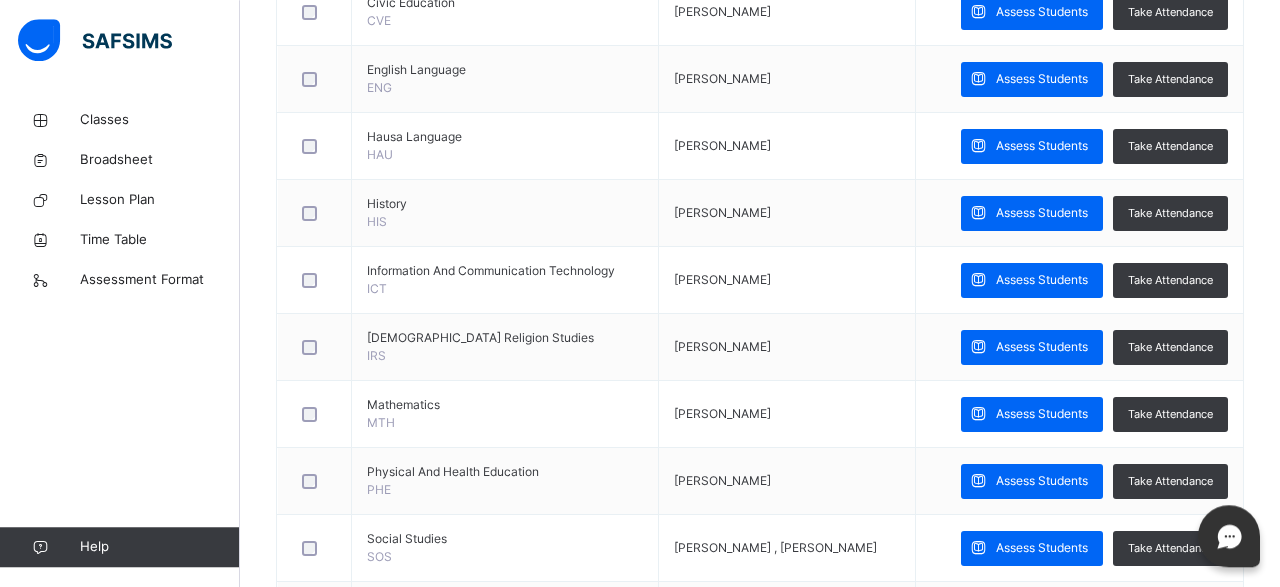 scroll, scrollTop: 728, scrollLeft: 0, axis: vertical 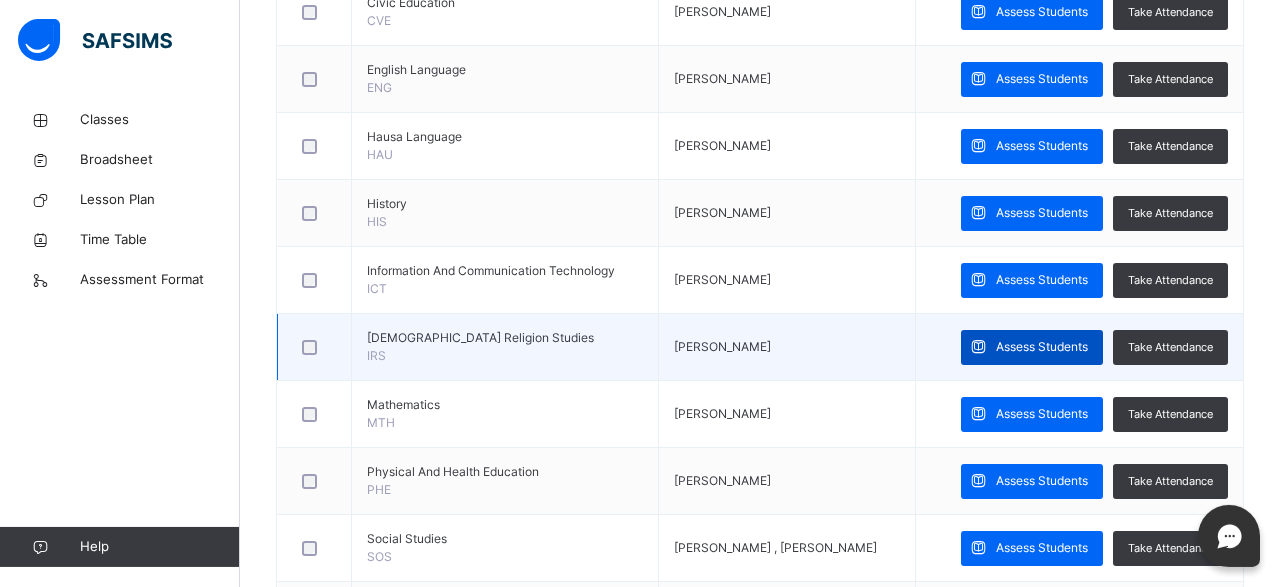 click on "Assess Students" at bounding box center [1042, 347] 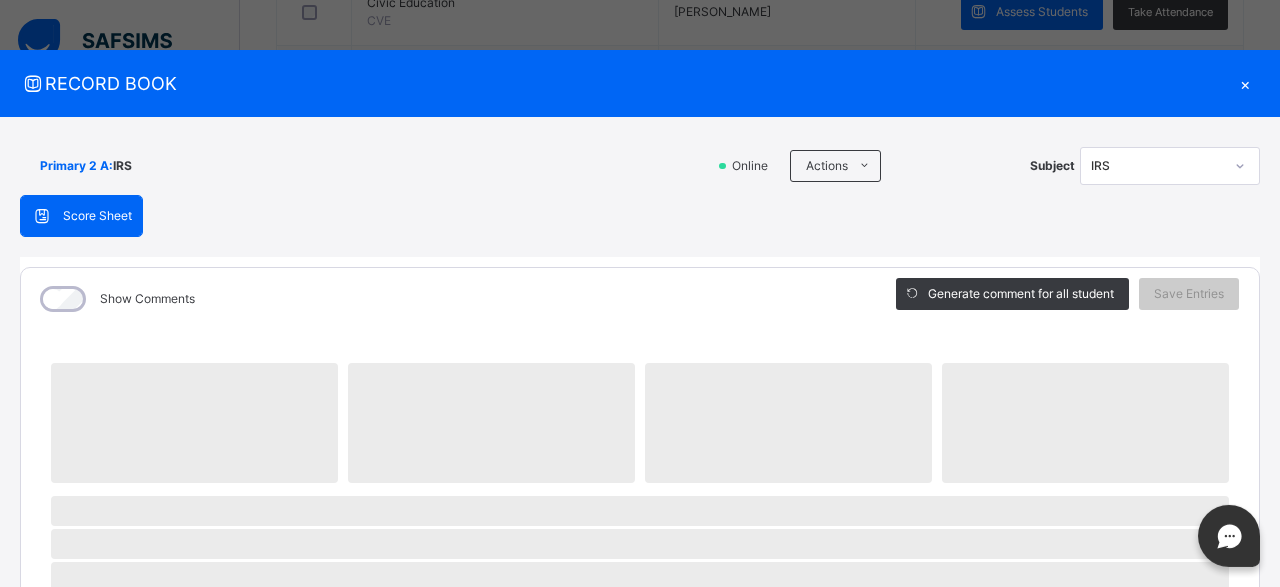 click on "Generate comment for all student" at bounding box center (1012, 294) 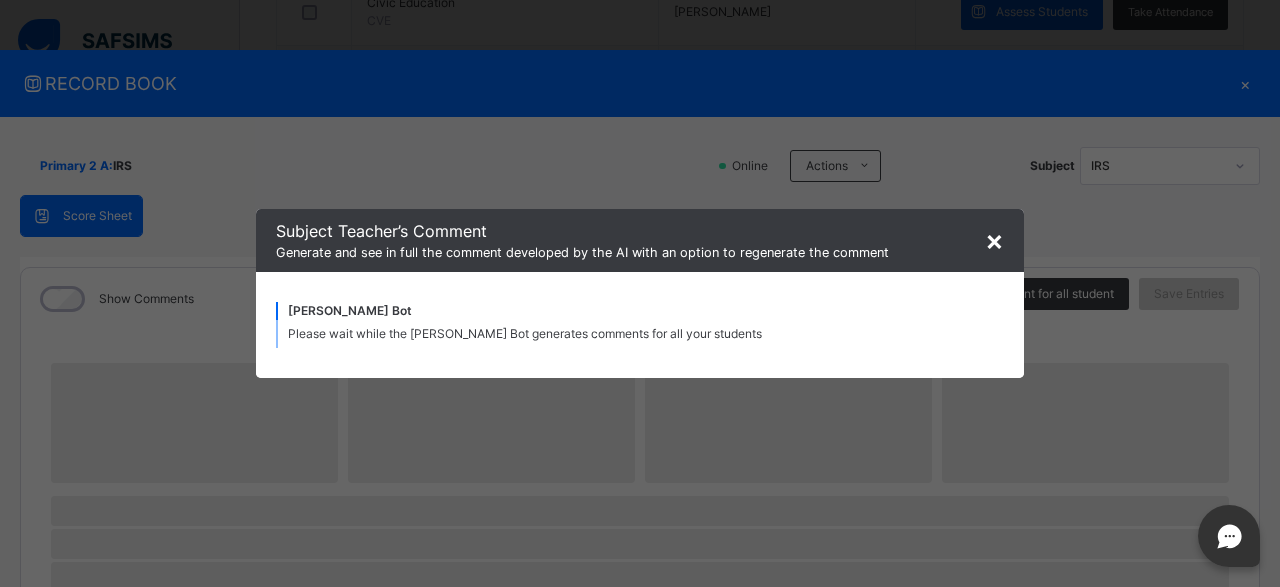 click on "×" at bounding box center (994, 240) 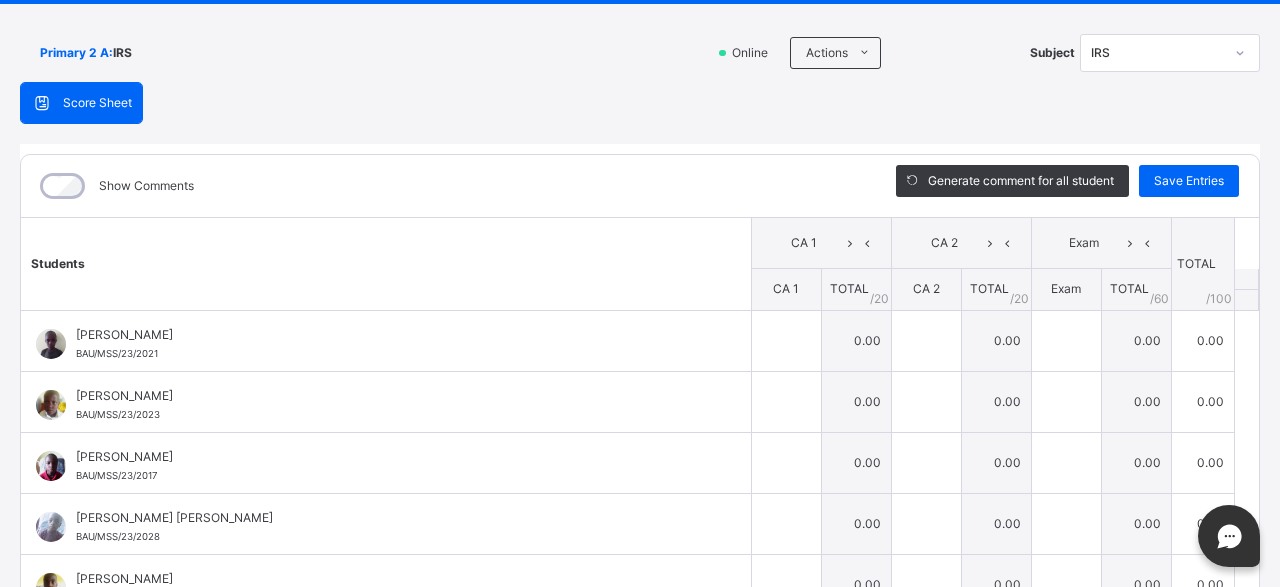 scroll, scrollTop: 127, scrollLeft: 0, axis: vertical 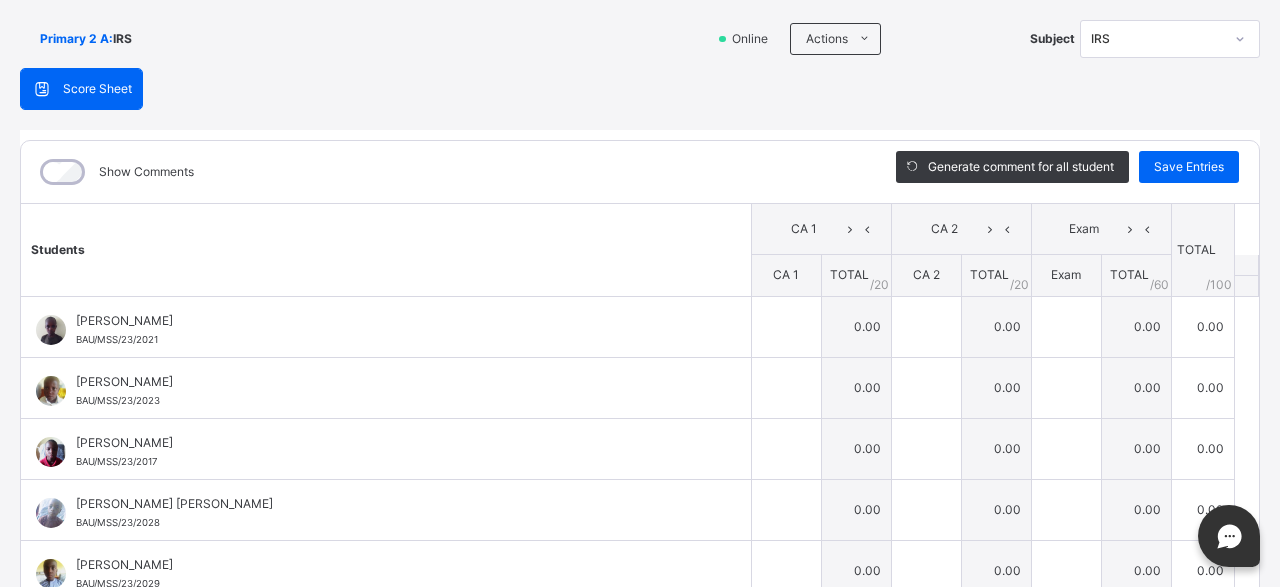 click 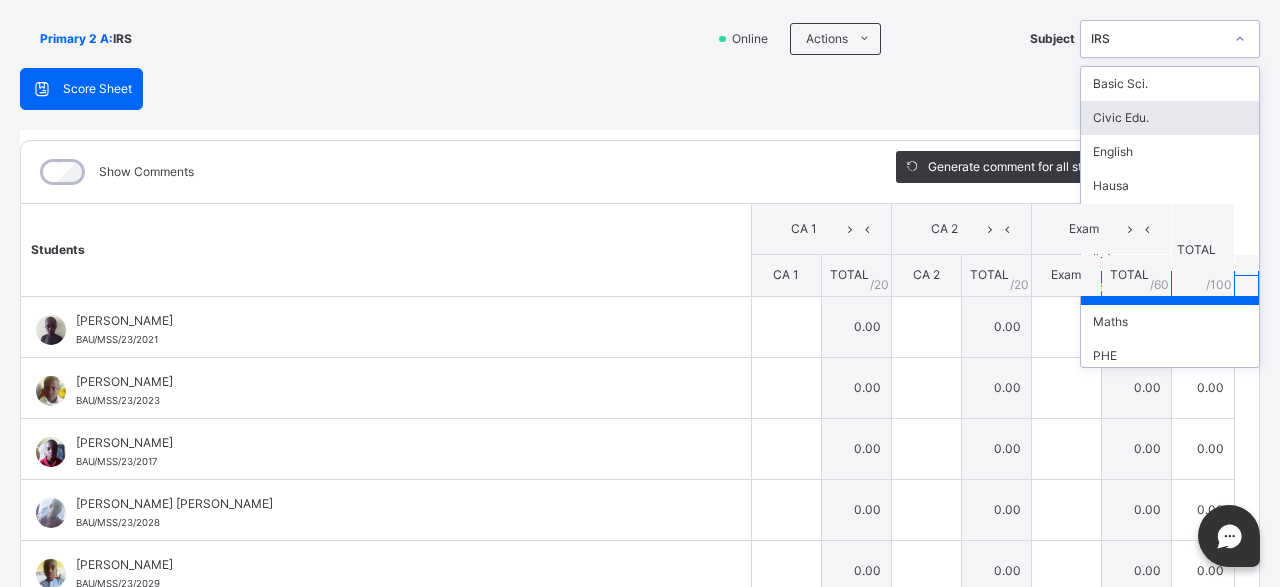 click on "Civic Edu." at bounding box center (1170, 118) 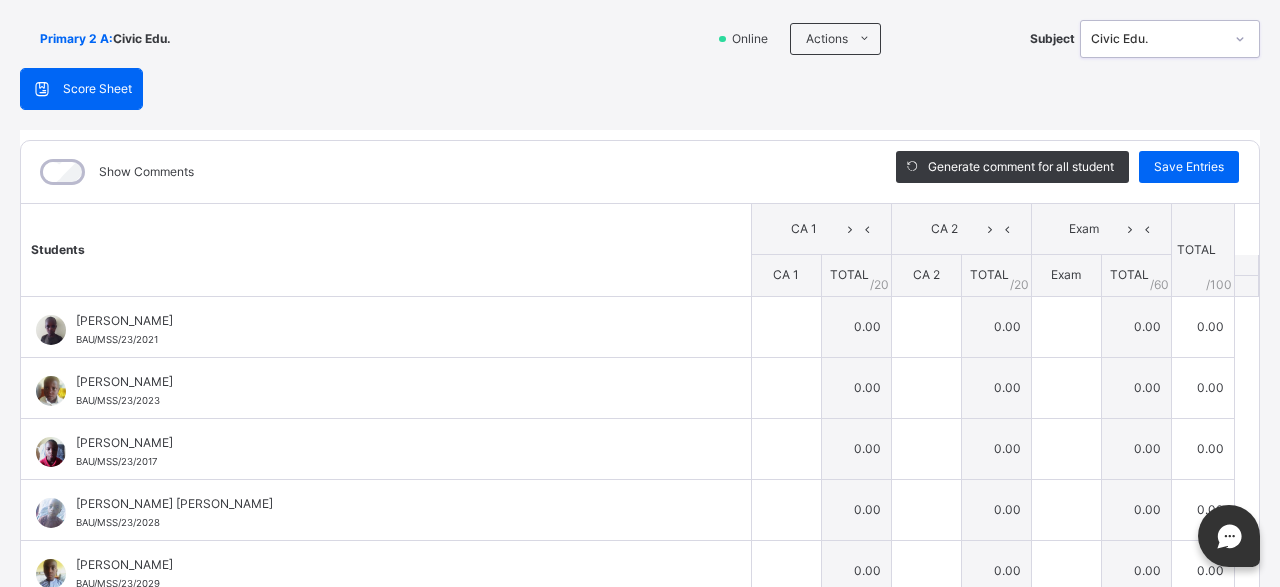 click on "Score Sheet Score Sheet Show Comments   Generate comment for all student   Save Entries Class Level:  Primary 2   A Subject:  Civic Edu. Session:  2024/2025 Session Session:  Second Term Students CA 1 CA 2 Exam TOTAL /100 Comment CA 1 TOTAL / 20 CA 2 TOTAL / 20 Exam TOTAL / 60 ABDUL-KABIR ABUBAKAR YUSHA'U BAU/MSS/23/2021 ABDUL-KABIR ABUBAKAR YUSHA'U BAU/MSS/23/2021 0.00 0.00 0.00 0.00 Generate comment 0 / 250   ×   Subject Teacher’s Comment Generate and see in full the comment developed by the AI with an option to regenerate the comment JS ABDUL-KABIR ABUBAKAR YUSHA'U   BAU/MSS/23/2021   Total 0.00  / 100.00 Sims Bot   Regenerate     Use this comment   ABDULLAHI ISAH SANI BAU/MSS/23/2023 ABDULLAHI ISAH SANI BAU/MSS/23/2023 0.00 0.00 0.00 0.00 Generate comment 0 / 250   ×   Subject Teacher’s Comment Generate and see in full the comment developed by the AI with an option to regenerate the comment JS ABDULLAHI ISAH SANI   BAU/MSS/23/2023   Total 0.00  / 100.00 Sims Bot   Regenerate     Use this comment   0" at bounding box center (640, 391) 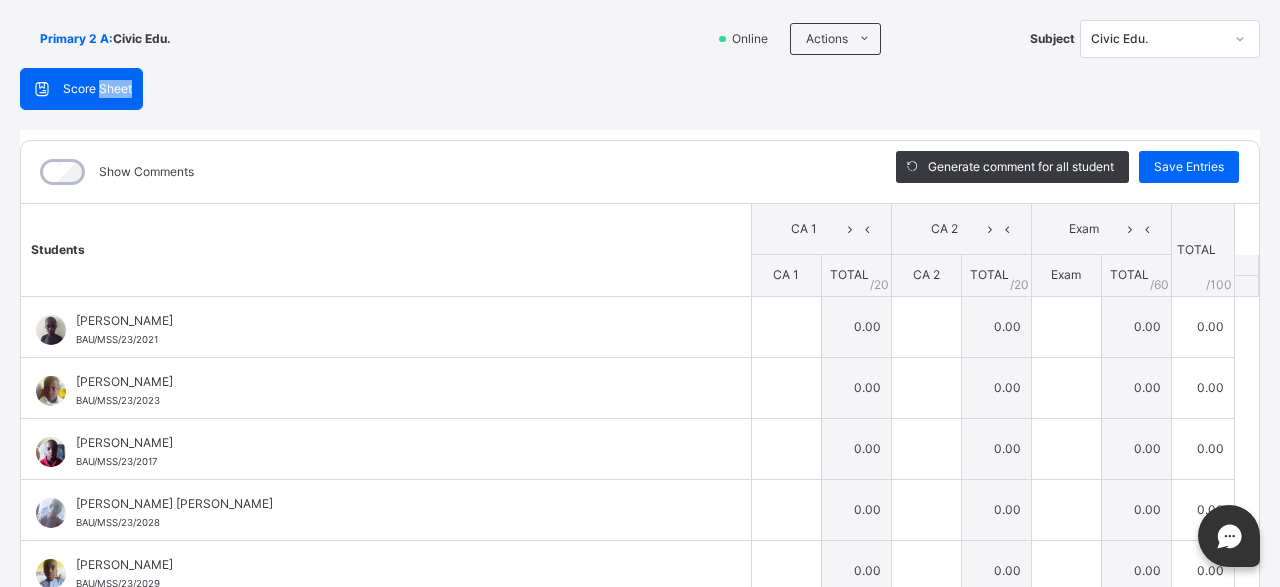 click on "Score Sheet Score Sheet Show Comments   Generate comment for all student   Save Entries Class Level:  Primary 2   A Subject:  Civic Edu. Session:  2024/2025 Session Session:  Second Term Students CA 1 CA 2 Exam TOTAL /100 Comment CA 1 TOTAL / 20 CA 2 TOTAL / 20 Exam TOTAL / 60 ABDUL-KABIR ABUBAKAR YUSHA'U BAU/MSS/23/2021 ABDUL-KABIR ABUBAKAR YUSHA'U BAU/MSS/23/2021 0.00 0.00 0.00 0.00 Generate comment 0 / 250   ×   Subject Teacher’s Comment Generate and see in full the comment developed by the AI with an option to regenerate the comment JS ABDUL-KABIR ABUBAKAR YUSHA'U   BAU/MSS/23/2021   Total 0.00  / 100.00 Sims Bot   Regenerate     Use this comment   ABDULLAHI ISAH SANI BAU/MSS/23/2023 ABDULLAHI ISAH SANI BAU/MSS/23/2023 0.00 0.00 0.00 0.00 Generate comment 0 / 250   ×   Subject Teacher’s Comment Generate and see in full the comment developed by the AI with an option to regenerate the comment JS ABDULLAHI ISAH SANI   BAU/MSS/23/2023   Total 0.00  / 100.00 Sims Bot   Regenerate     Use this comment   0" at bounding box center [640, 391] 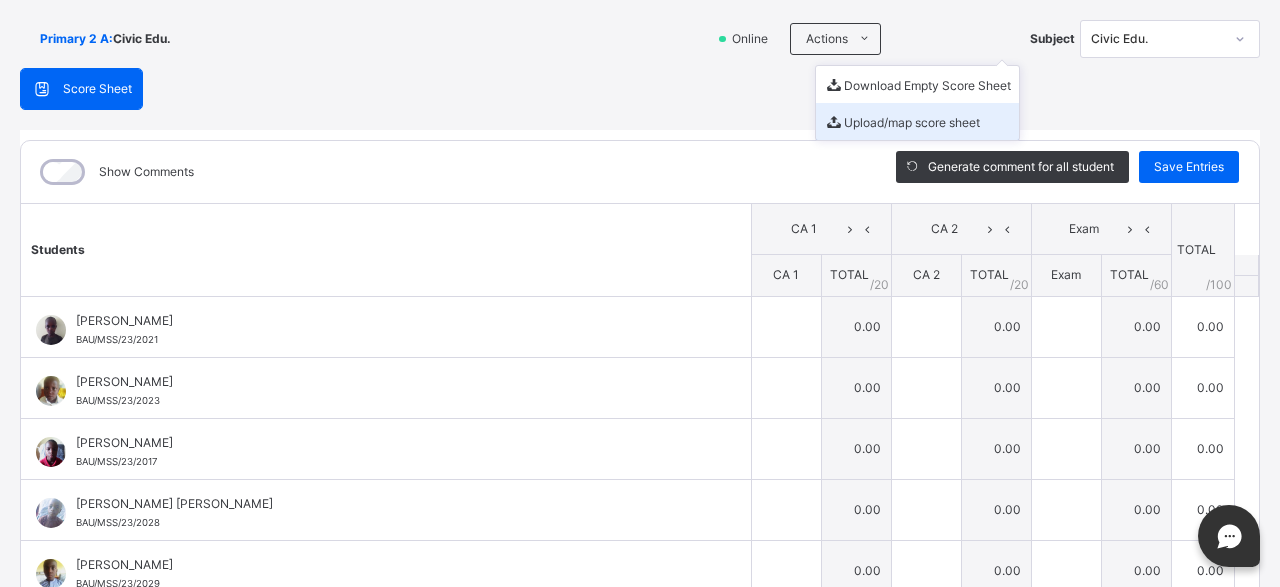 click on "Upload/map score sheet" at bounding box center (917, 121) 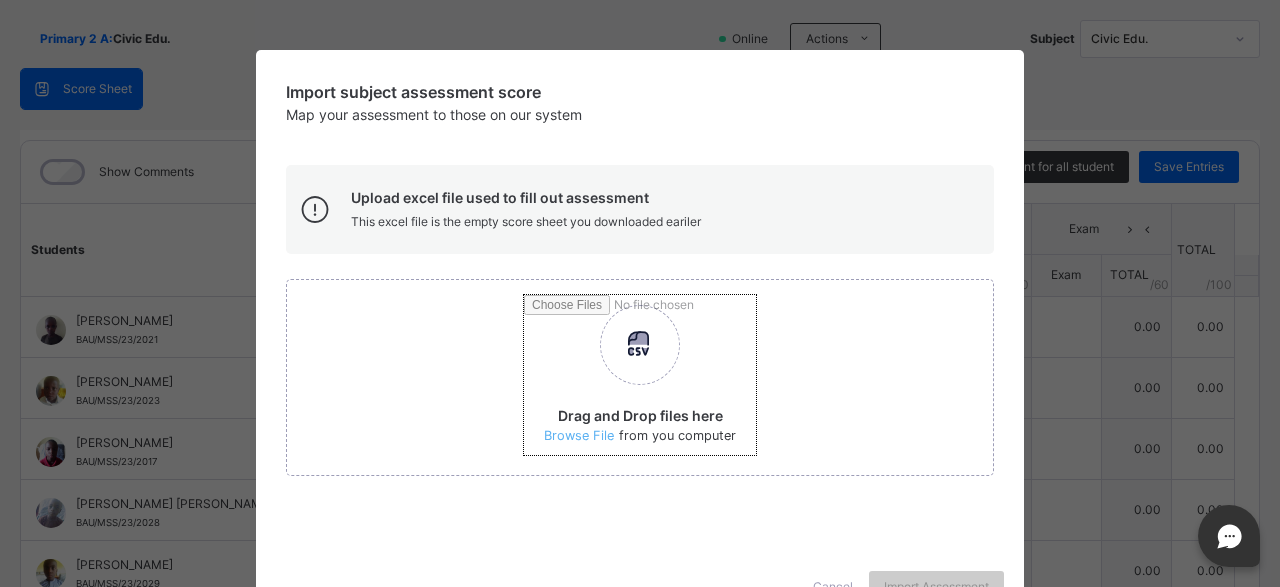 click on "Drag and Drop files here Select your Excel file Browse file Maximum size 2.5mb" at bounding box center [877, 382] 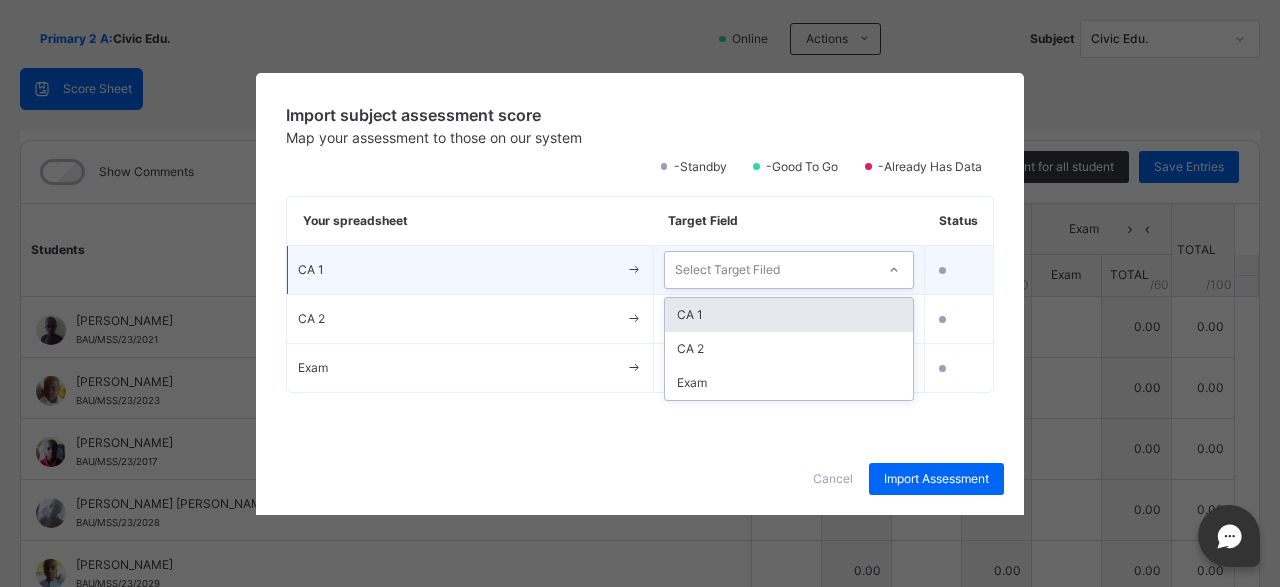 click 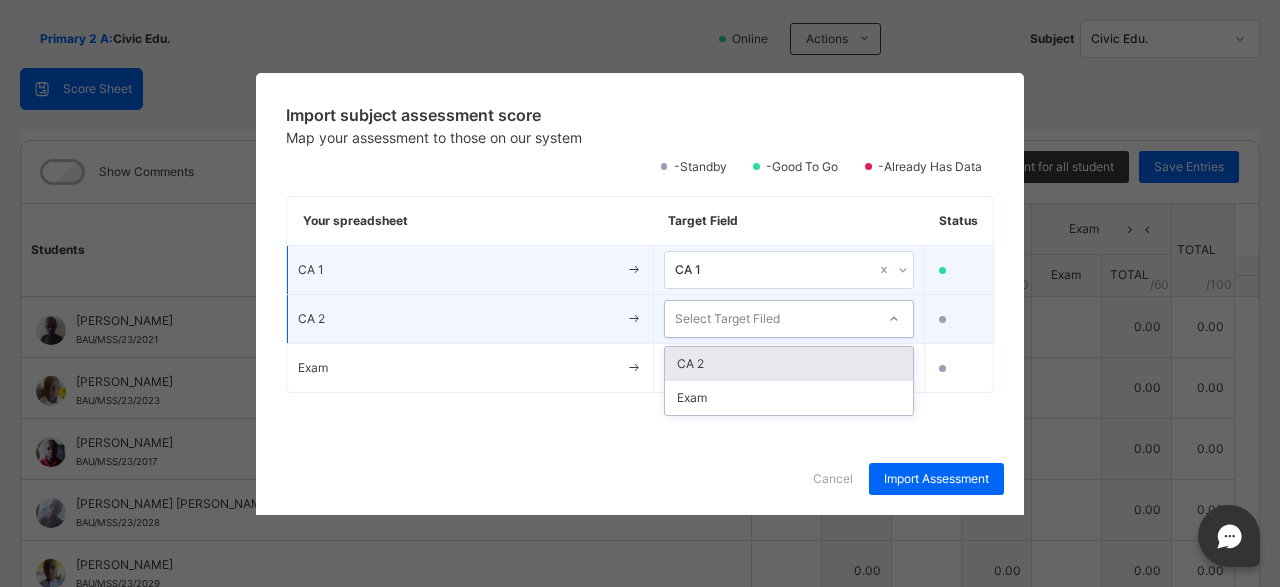 click 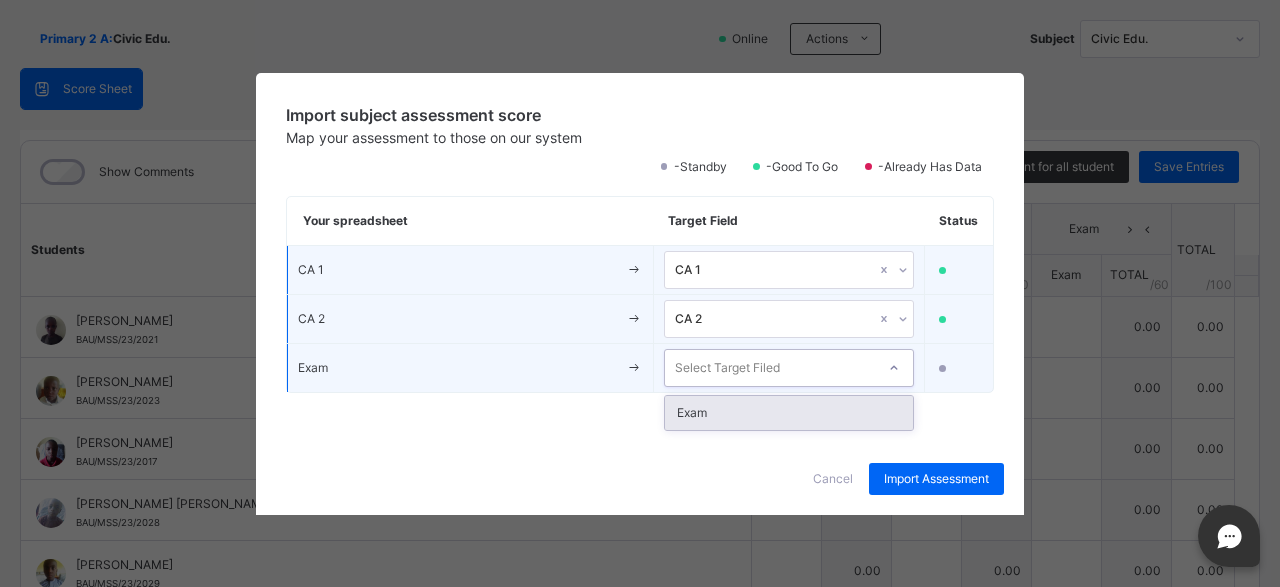 click 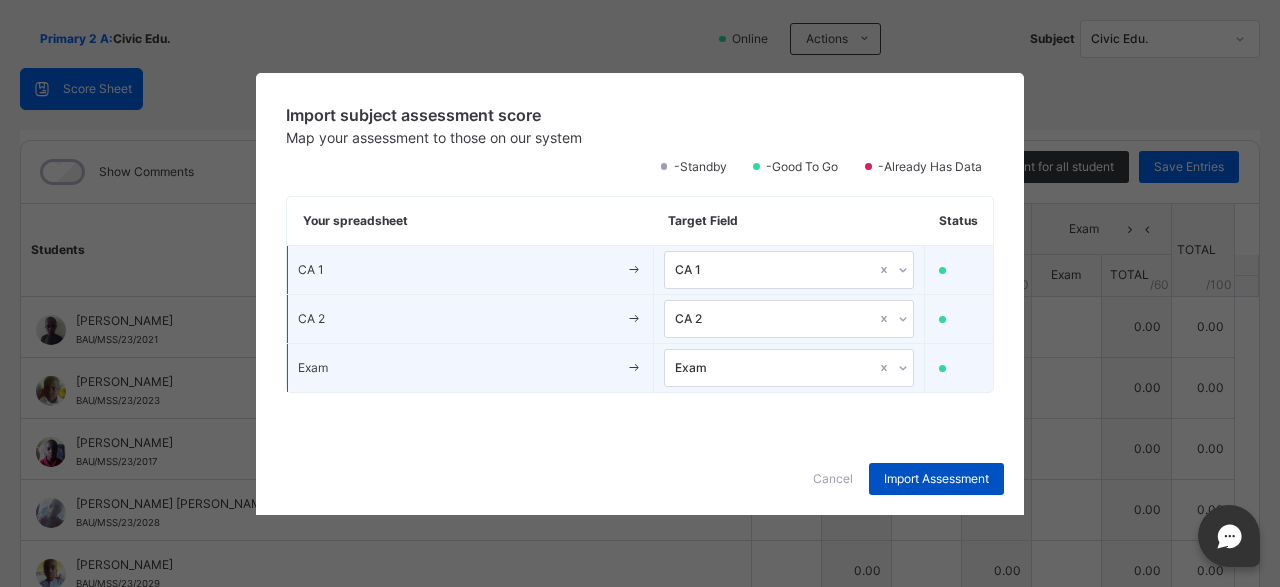 click on "Import Assessment" at bounding box center [936, 479] 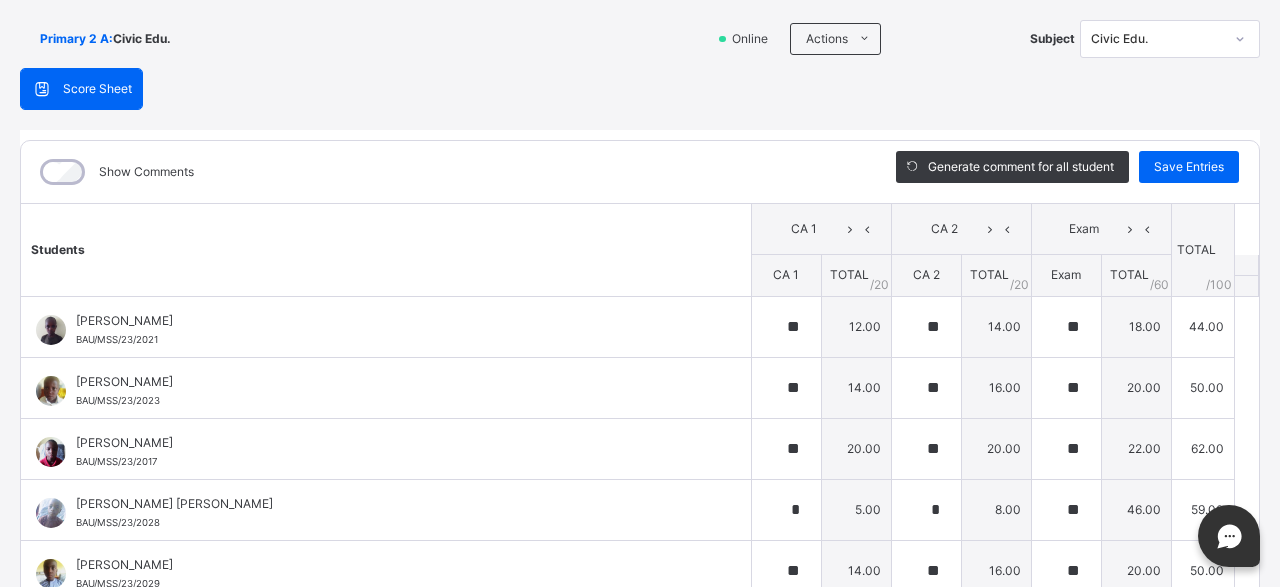 type on "**" 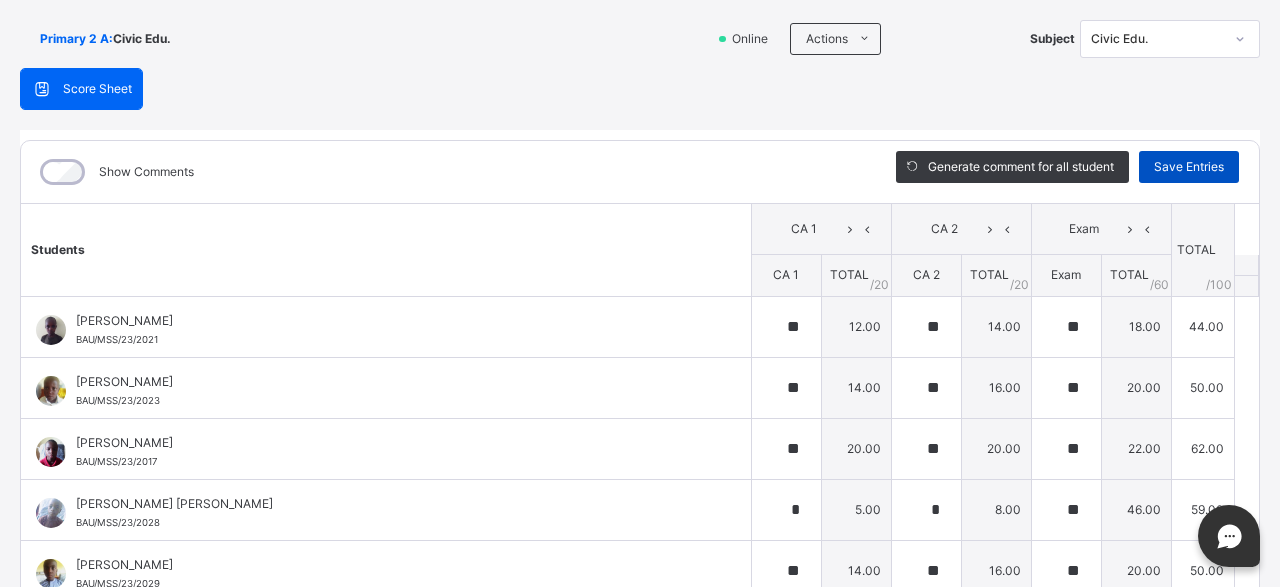 click on "Save Entries" at bounding box center [1189, 167] 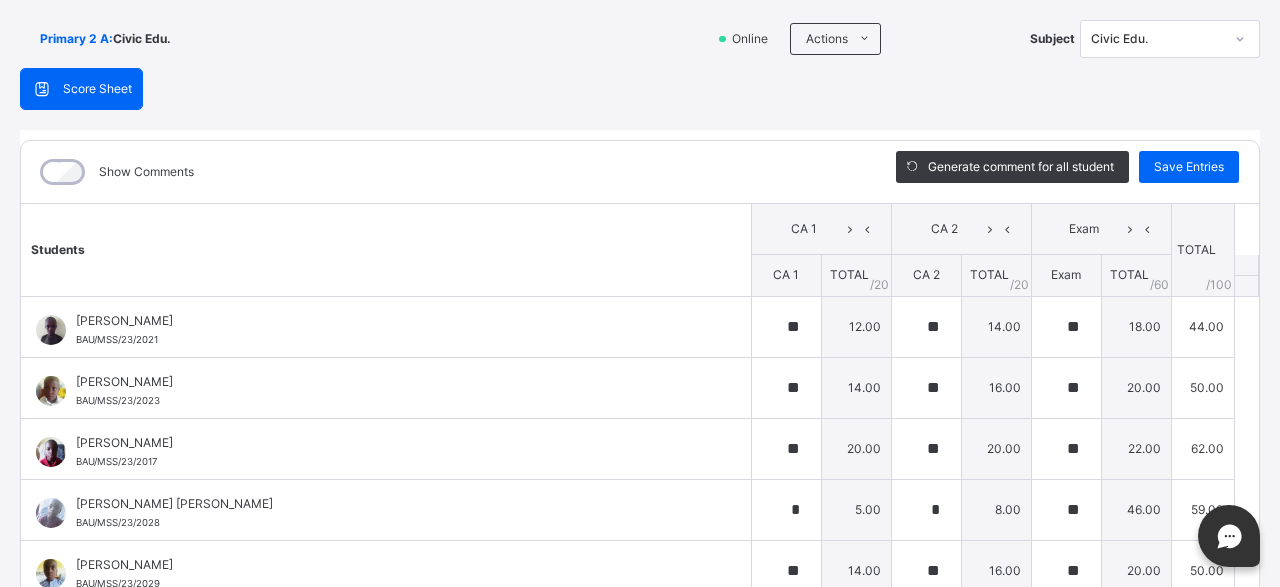 type on "**" 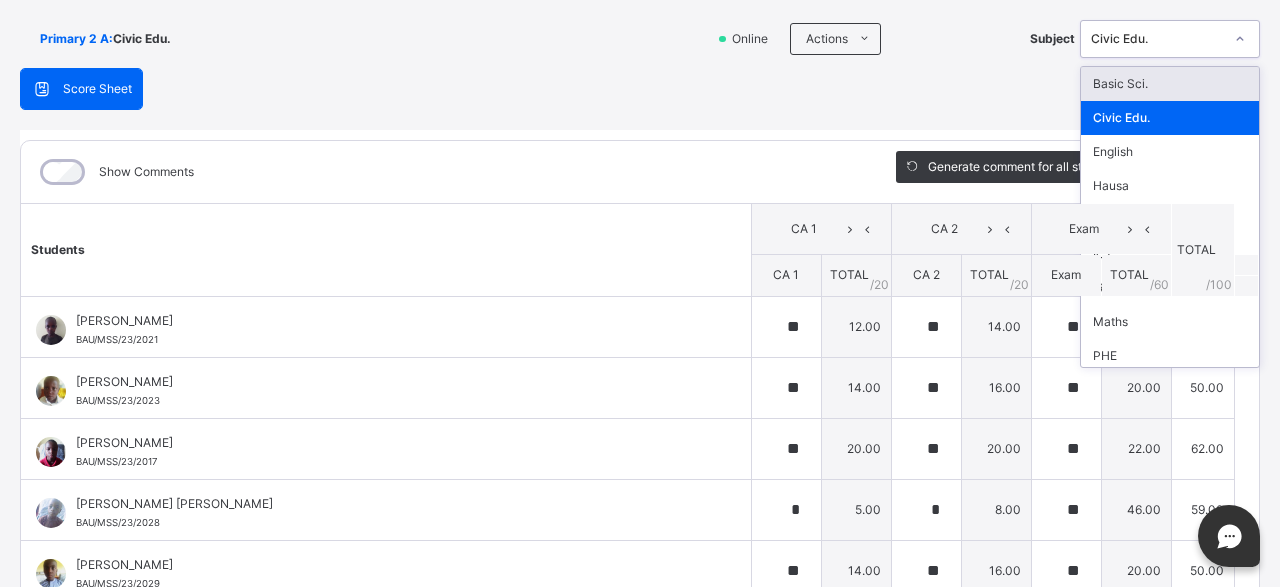 click 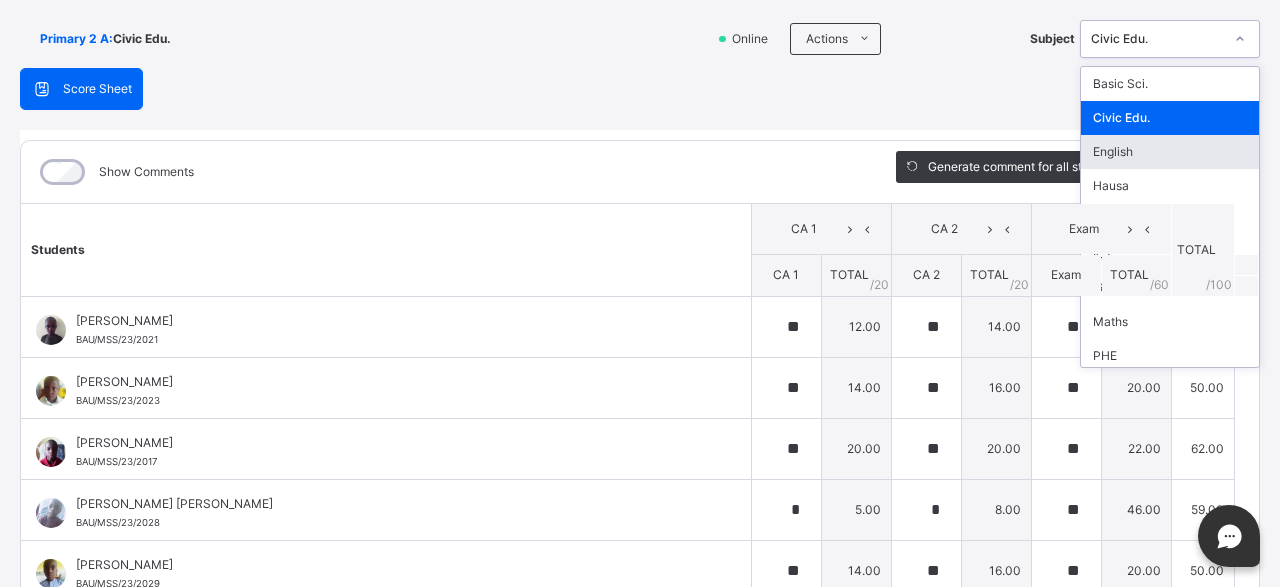 click on "English" at bounding box center [1170, 152] 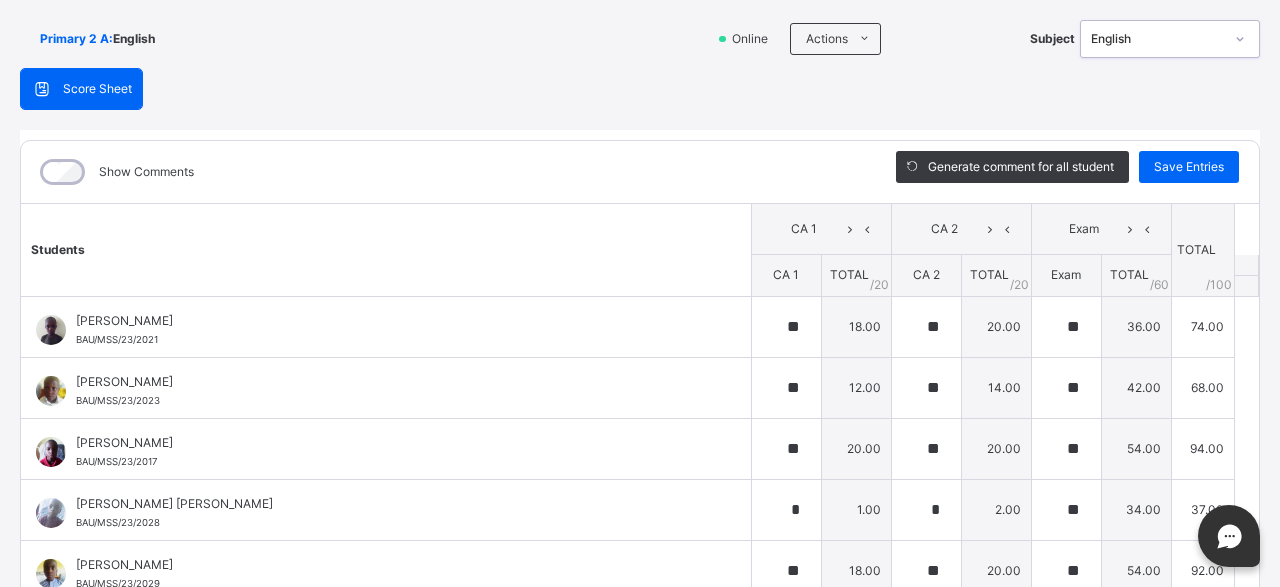 type on "**" 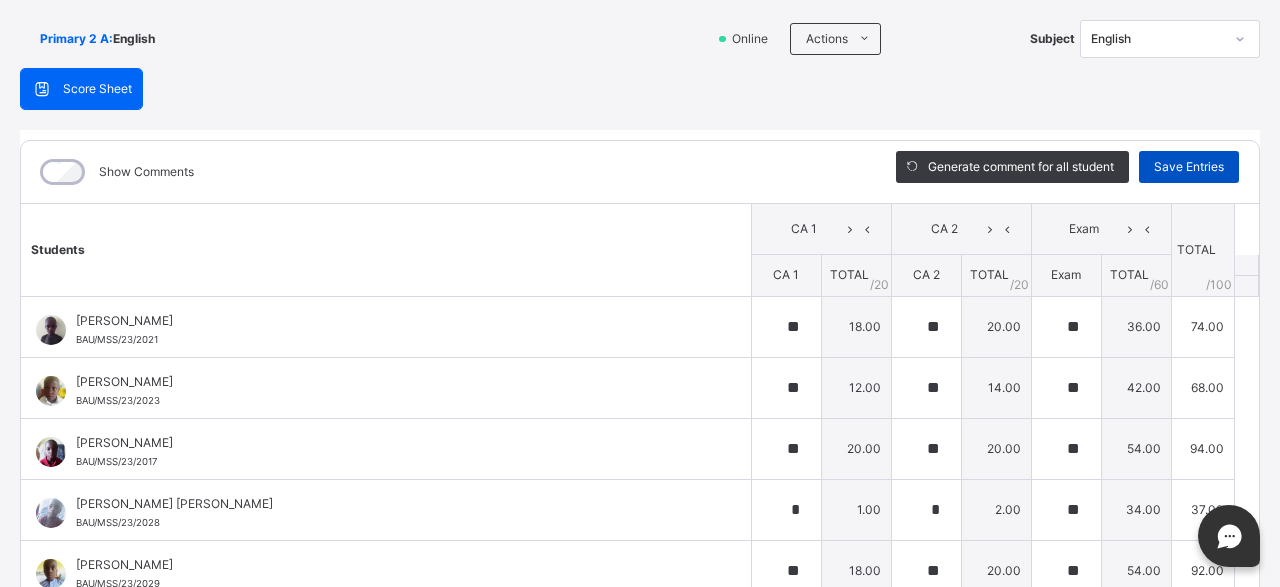 click on "Save Entries" at bounding box center [1189, 167] 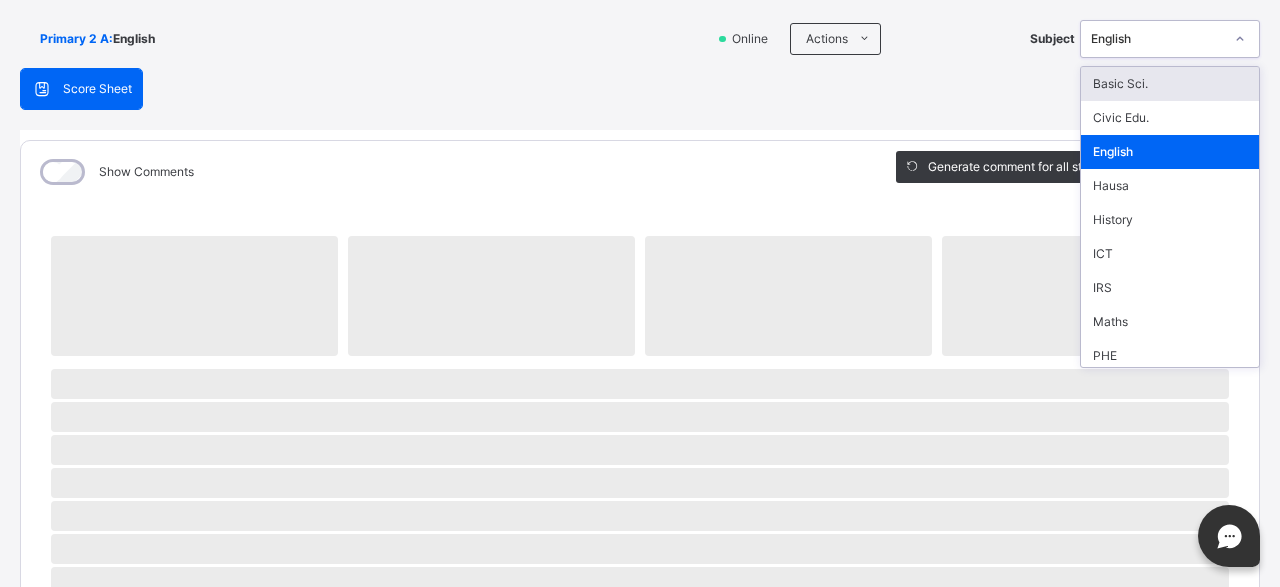 click 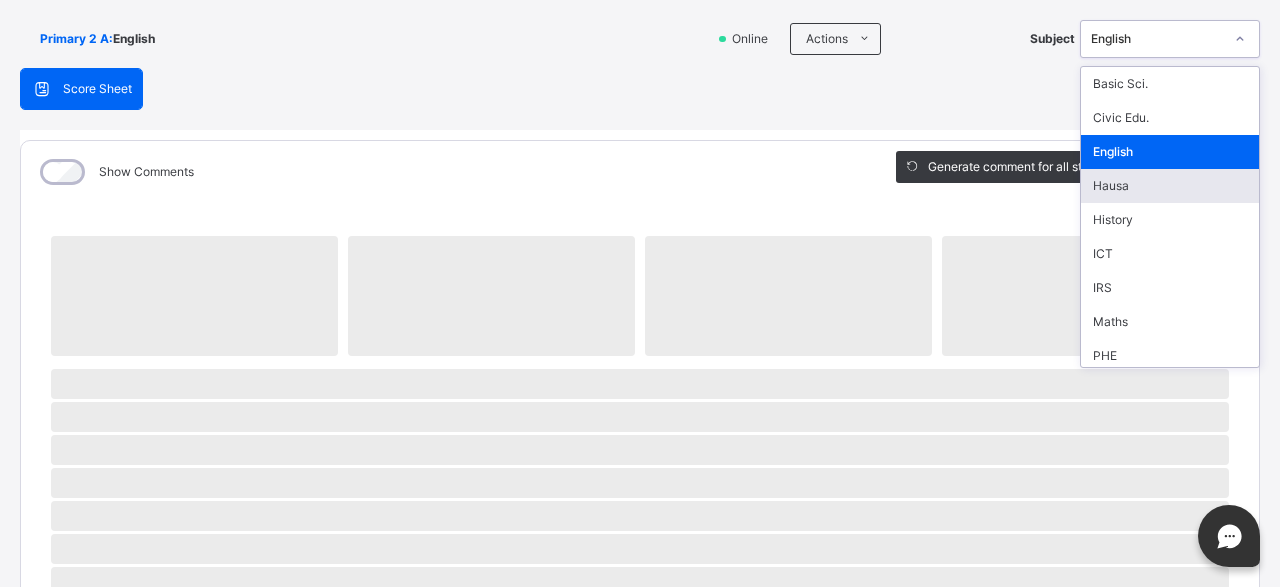 click on "Hausa" at bounding box center (1170, 186) 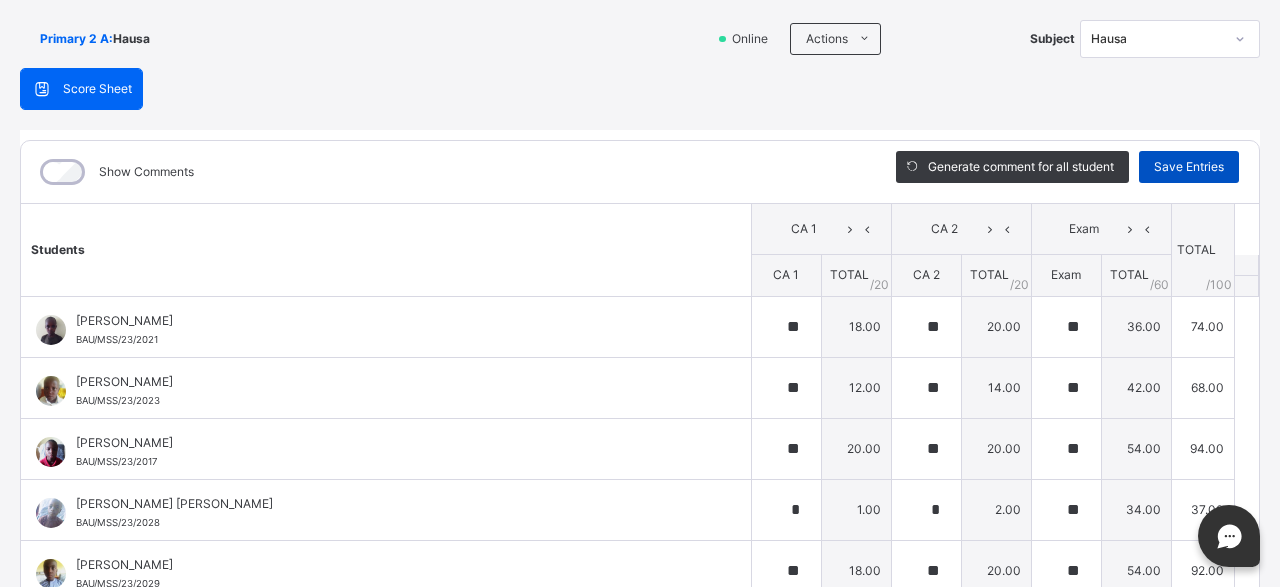 click on "Save Entries" at bounding box center [1189, 167] 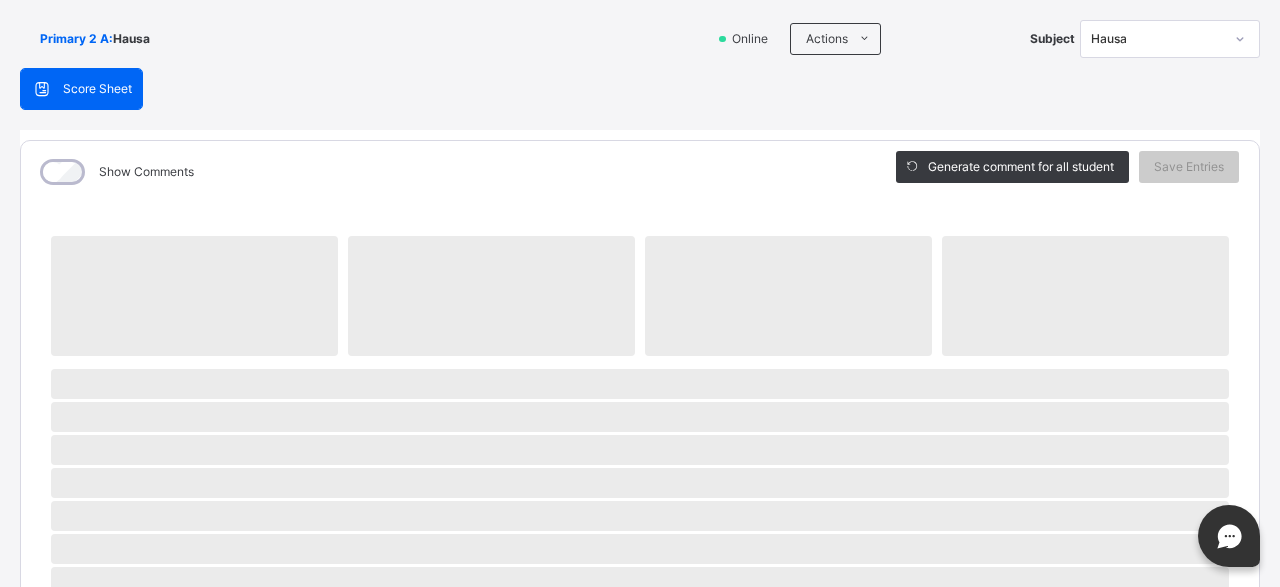 click 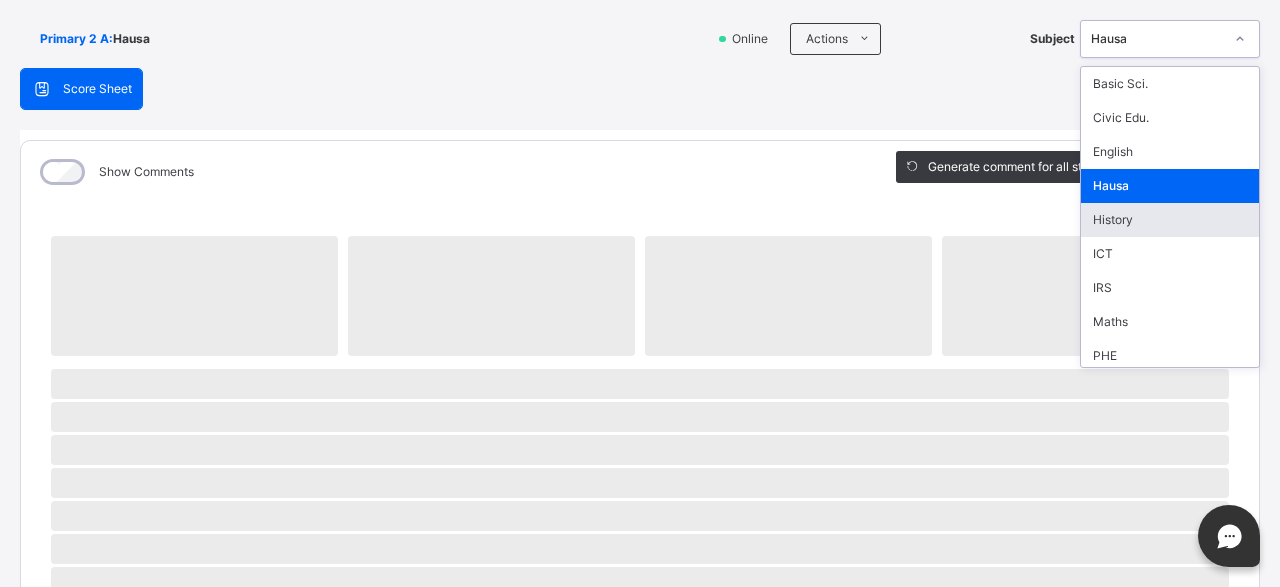 click on "History" at bounding box center (1170, 220) 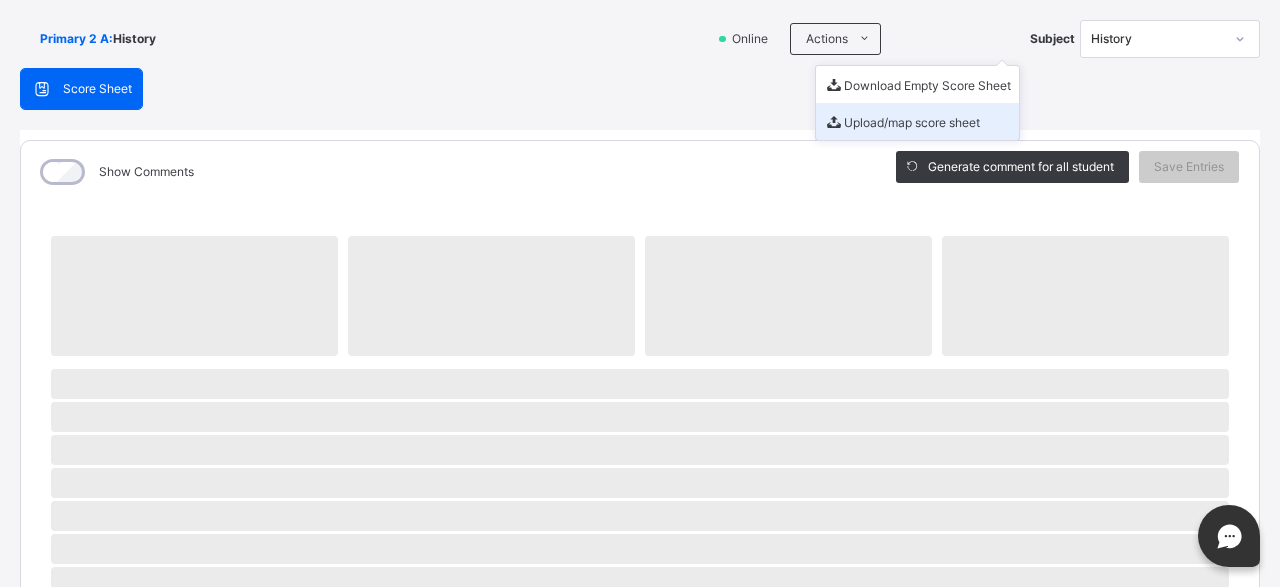 click on "Upload/map score sheet" at bounding box center (917, 121) 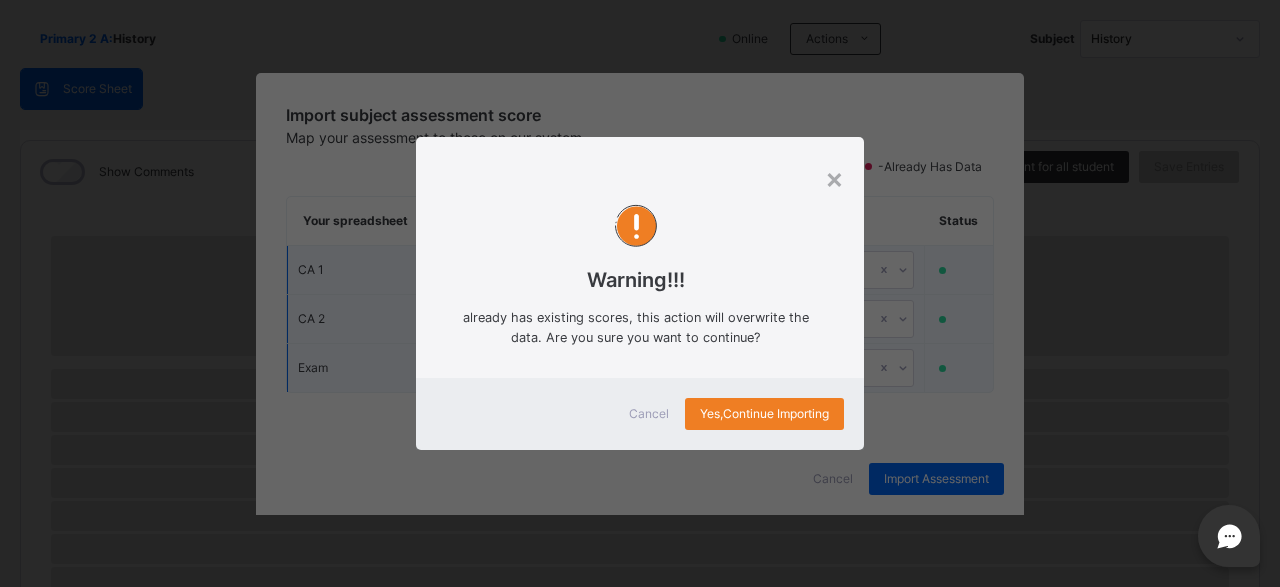 click on "Warning!!!   already has existing scores, this action will overwrite the data. Are you sure you want to continue?" at bounding box center (640, 272) 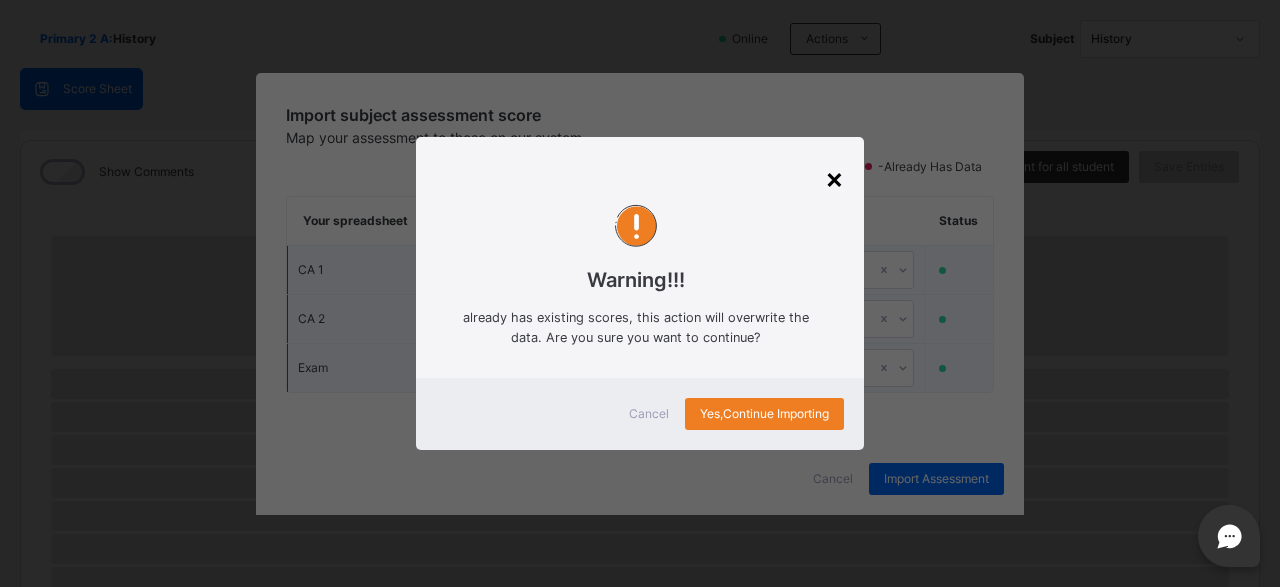 click on "×" at bounding box center [834, 178] 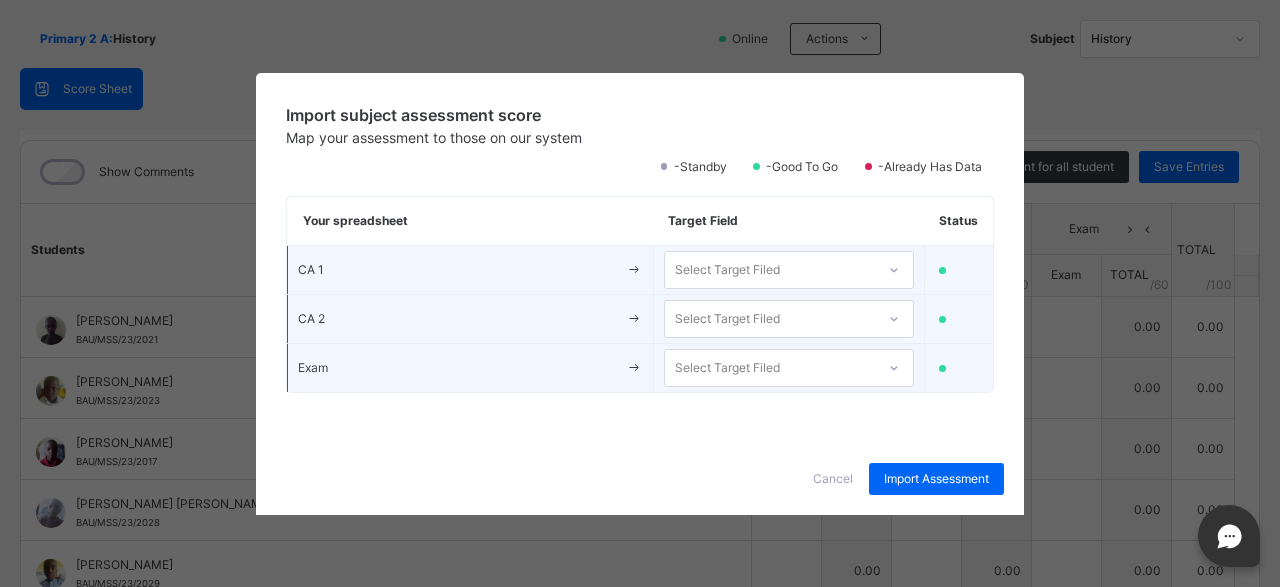 click on "Import subject assessment score Map your assessment to those on our system -Standby -Good to go -Already has data Your spreadsheet Target Field Status CA 1
Select Target Filed CA 2
Select Target Filed Exam
Select Target Filed × Warning!!!   already has existing scores, this action will overwrite the data. Are you sure you want to continue? Cancel Yes,  Continue Importing Cancel Import Assessment" at bounding box center (640, 293) 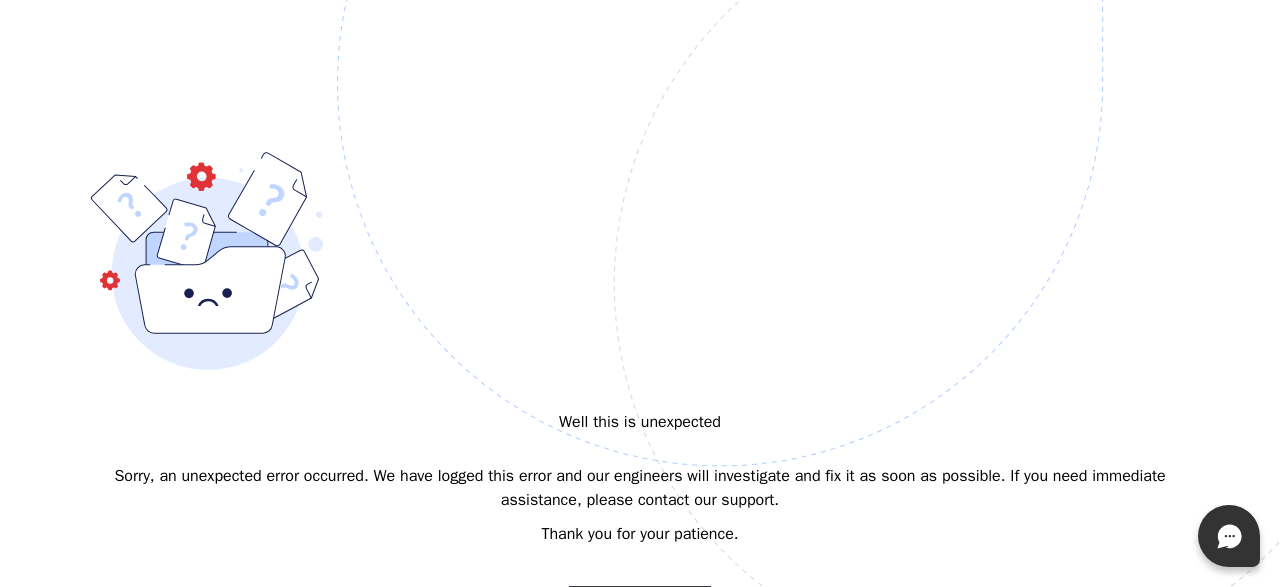scroll, scrollTop: 0, scrollLeft: 0, axis: both 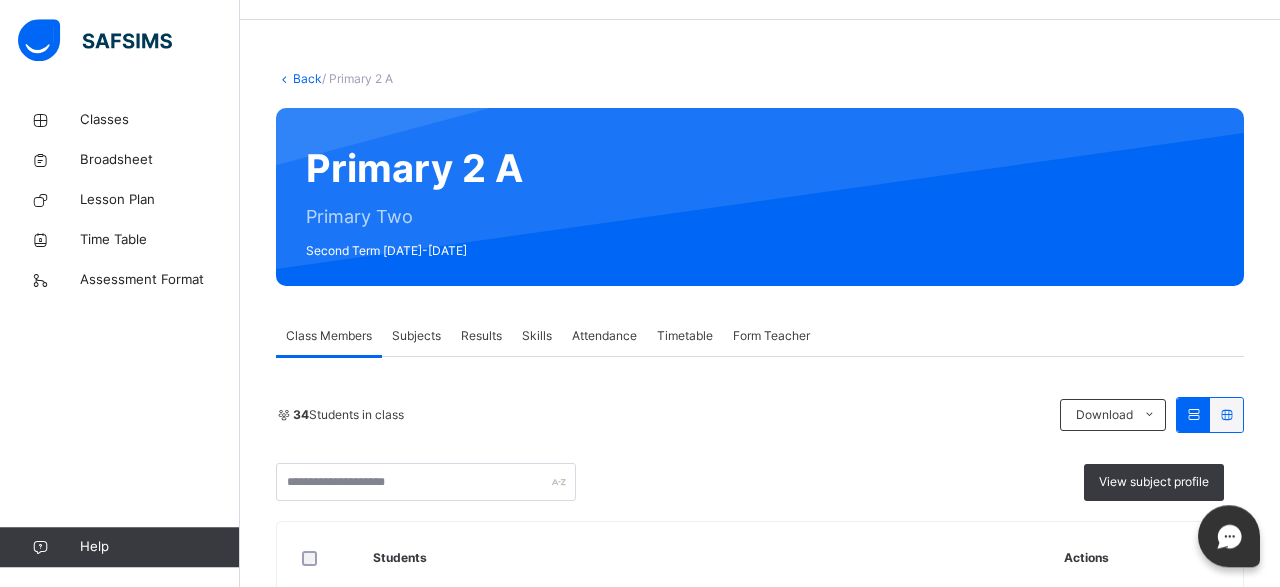 click on "Subjects" at bounding box center (416, 336) 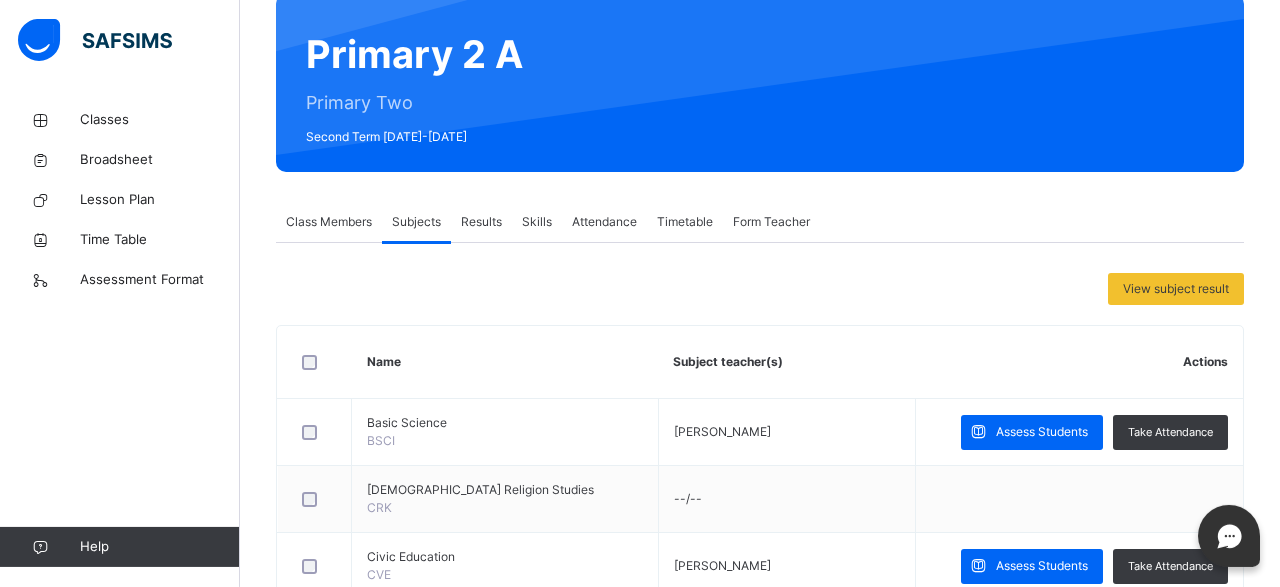 scroll, scrollTop: 191, scrollLeft: 0, axis: vertical 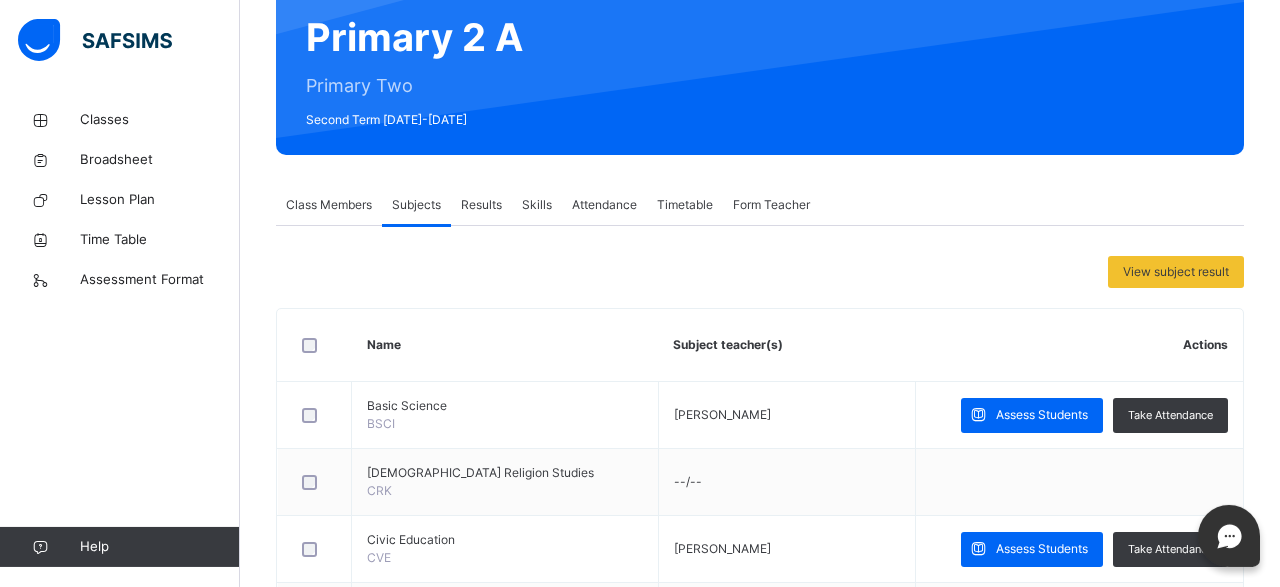 click on "Subjects" at bounding box center [416, 205] 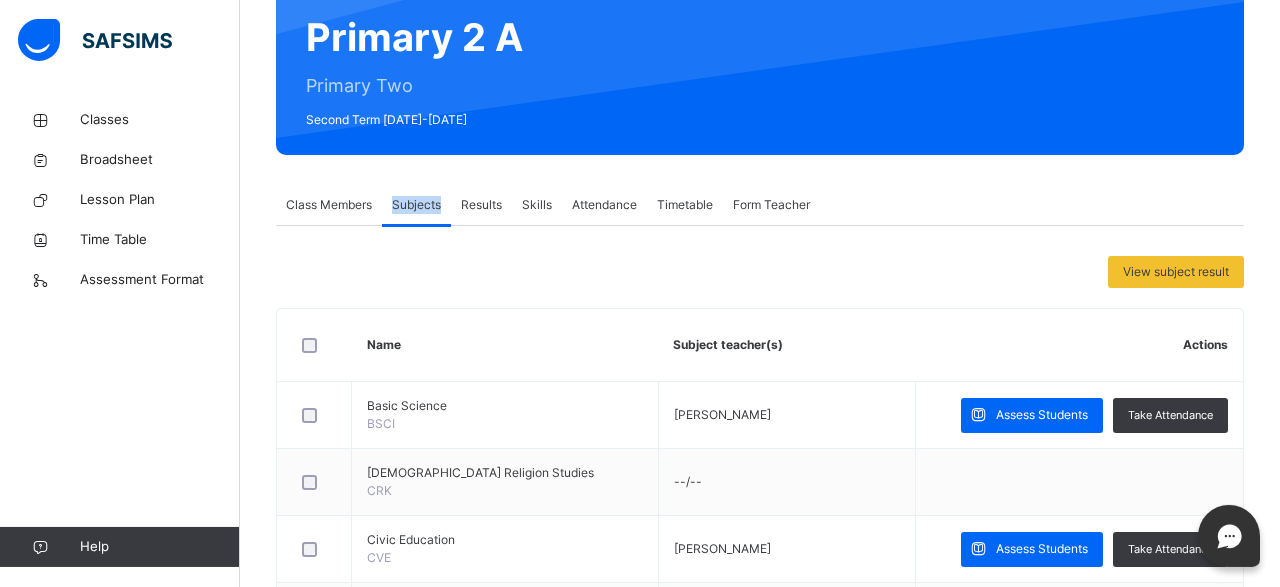 click on "Subjects" at bounding box center [416, 205] 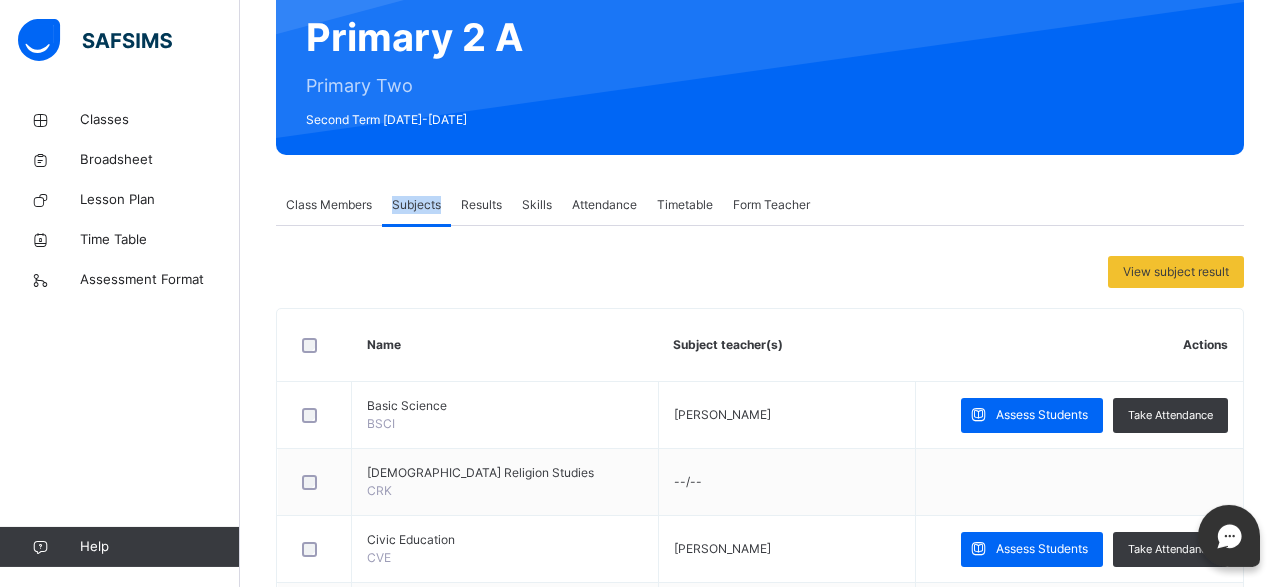 click on "Subjects" at bounding box center [416, 205] 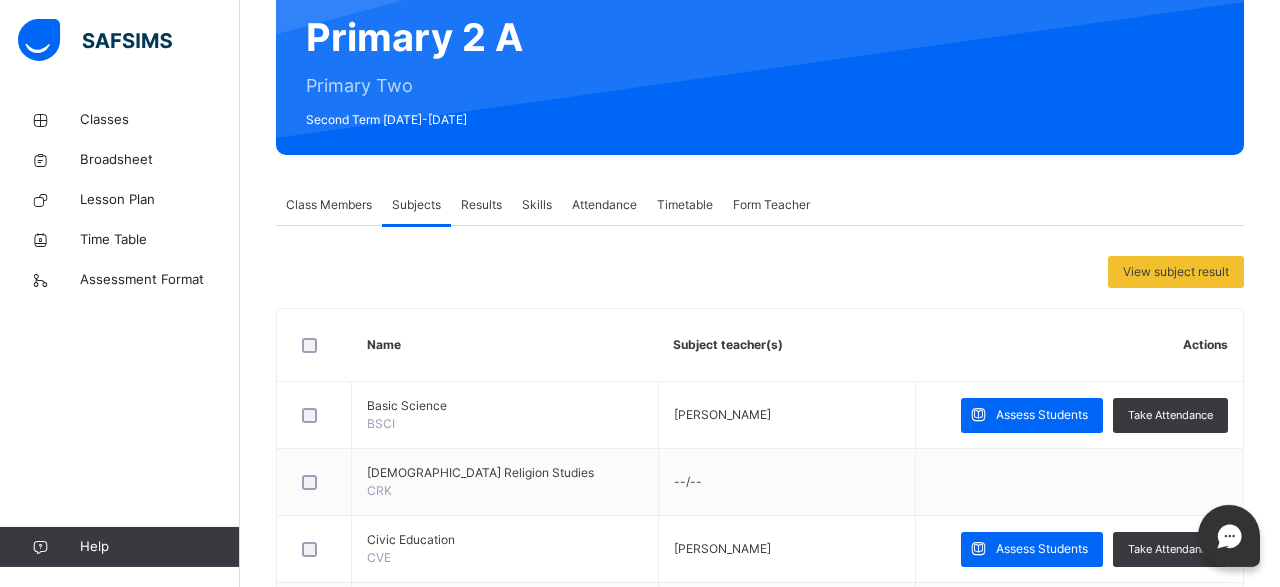 click on "Subjects" at bounding box center [416, 205] 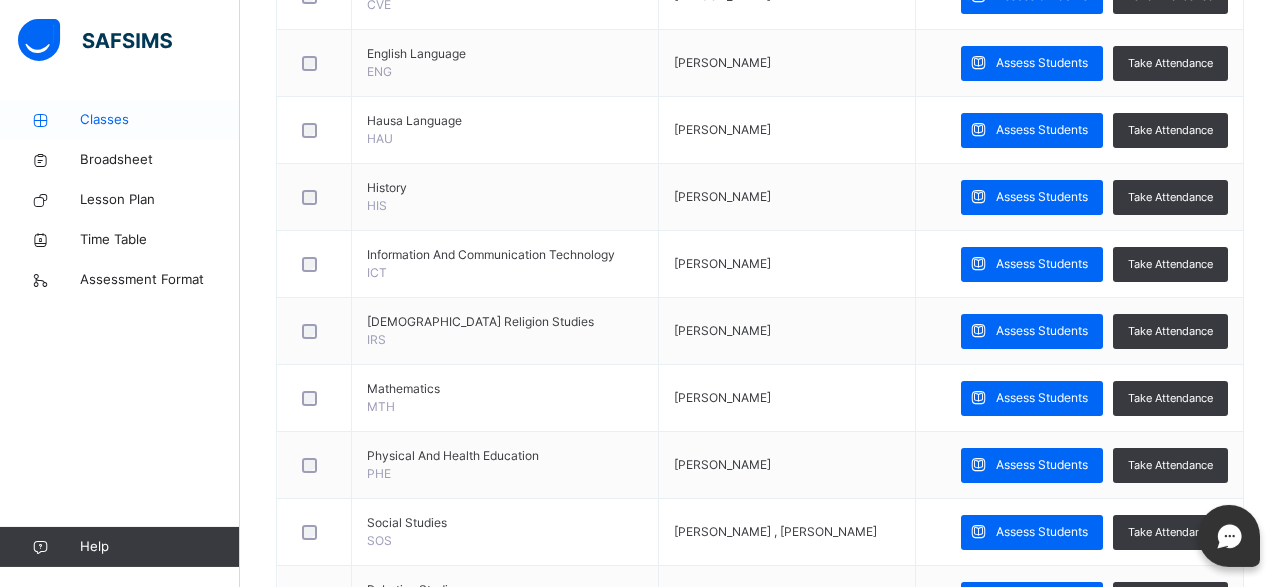 click on "Classes" at bounding box center (160, 120) 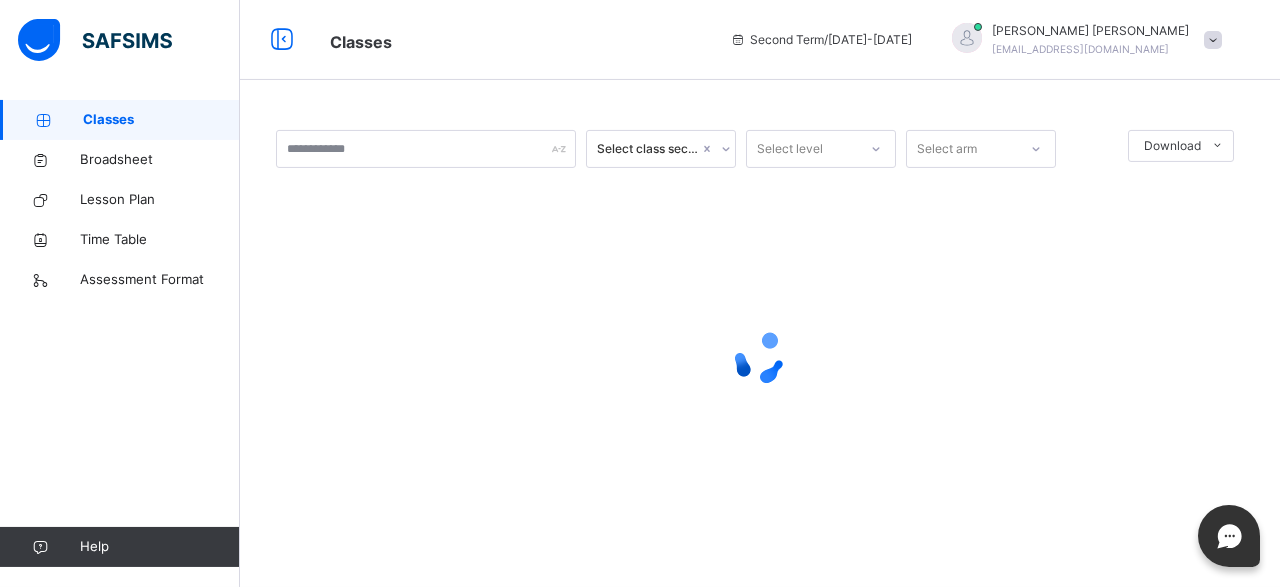 scroll, scrollTop: 0, scrollLeft: 0, axis: both 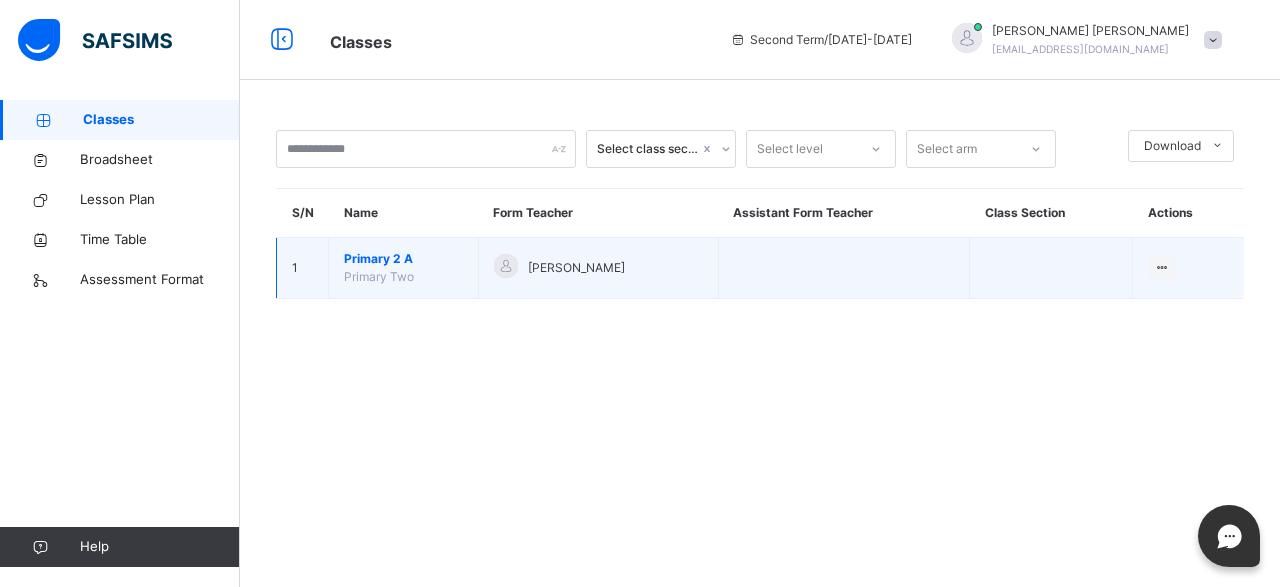 click on "[PERSON_NAME]" at bounding box center [598, 268] 